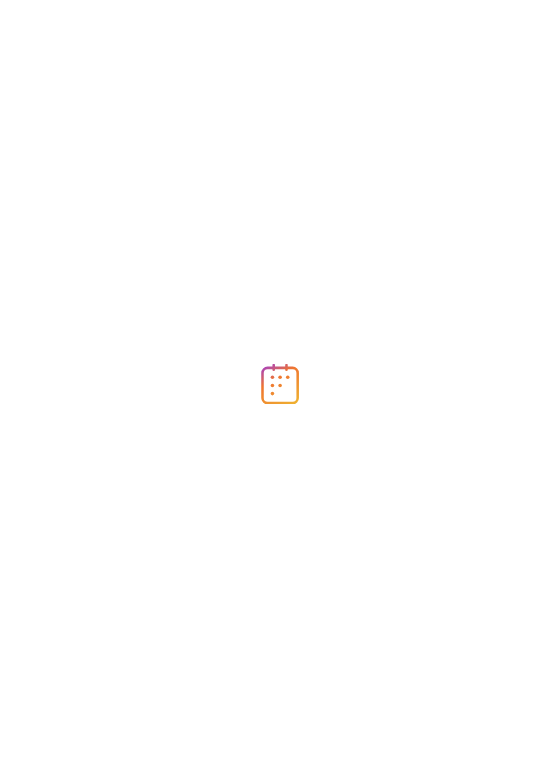 scroll, scrollTop: 0, scrollLeft: 0, axis: both 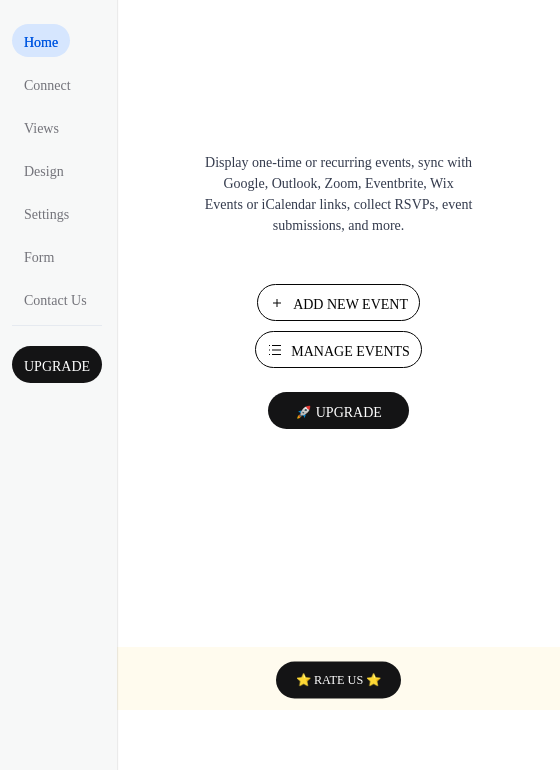 click on "Add New Event" at bounding box center (338, 302) 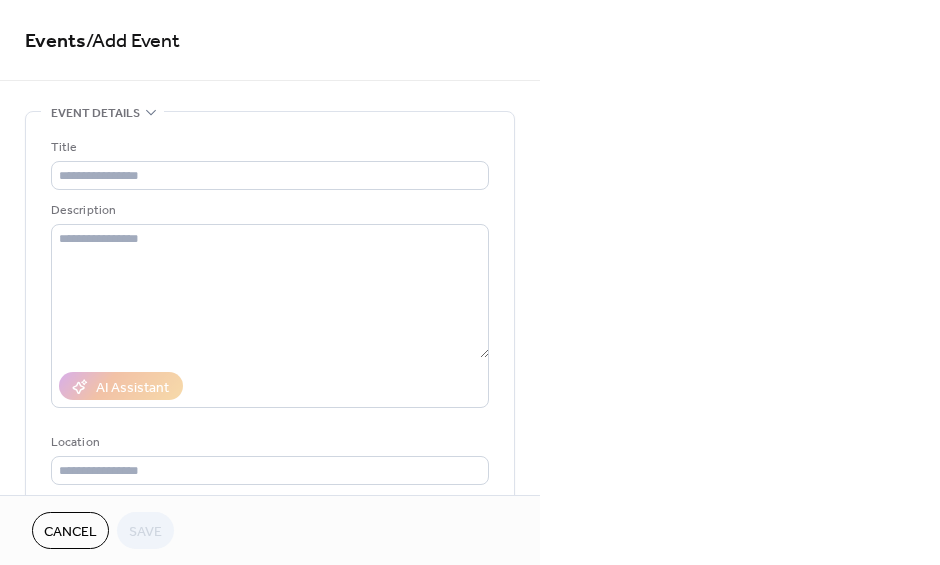 scroll, scrollTop: 0, scrollLeft: 0, axis: both 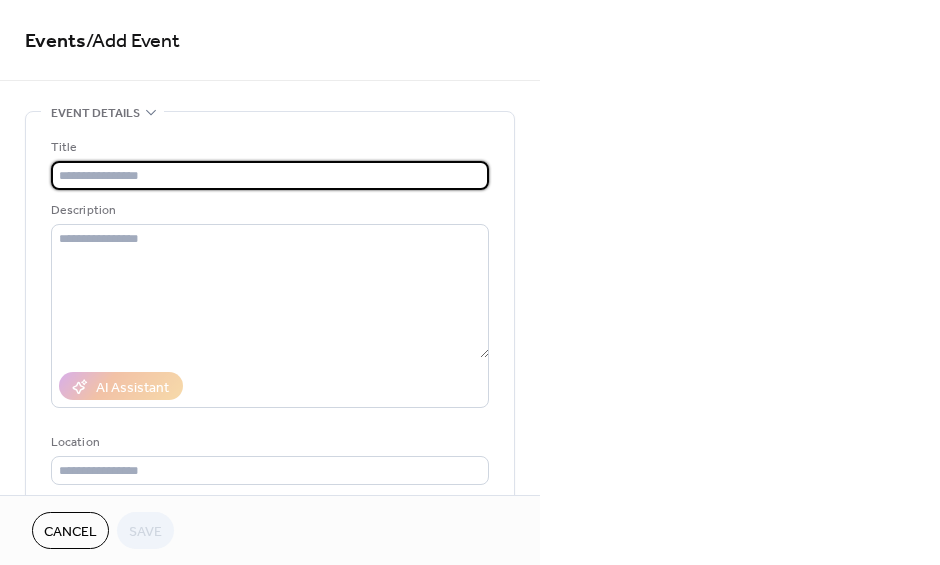 click at bounding box center [270, 175] 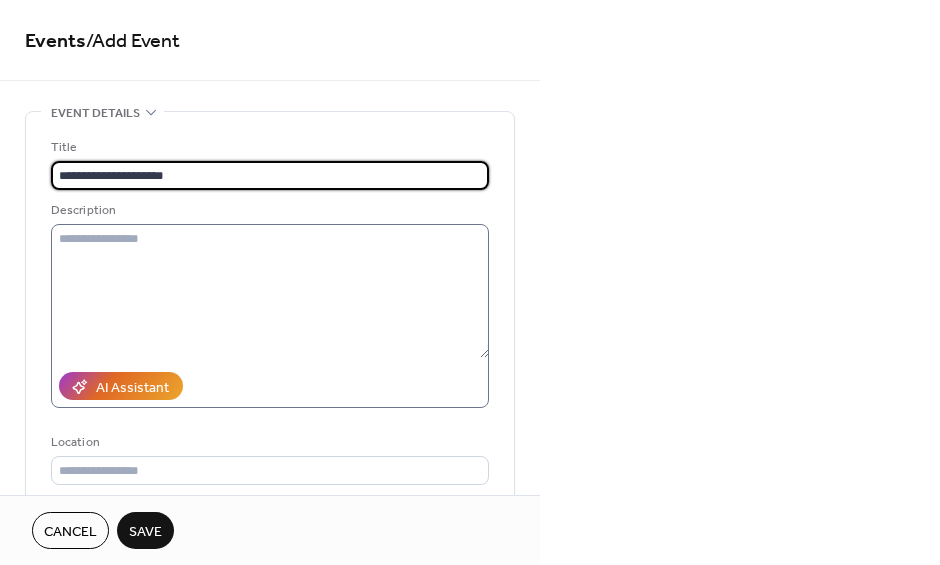 type on "**********" 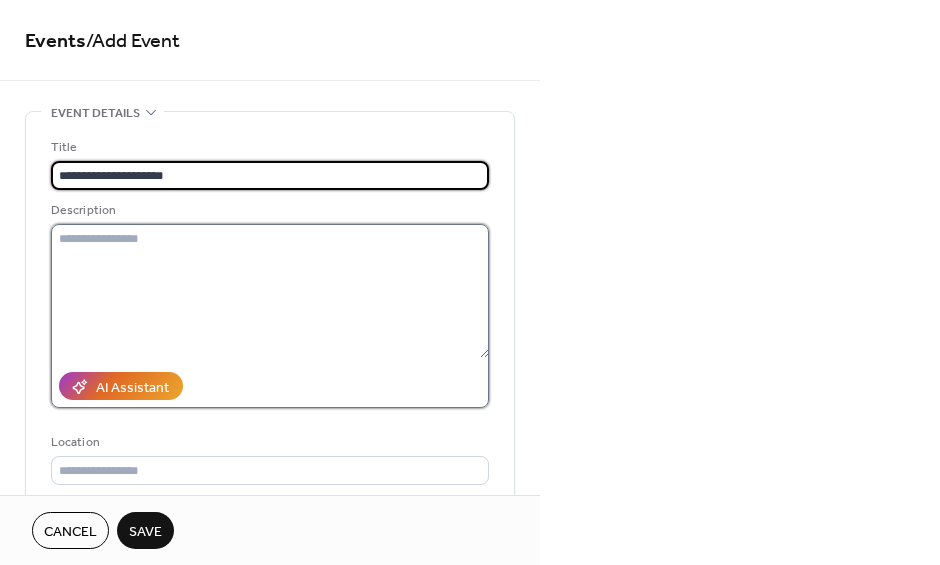 click at bounding box center (270, 291) 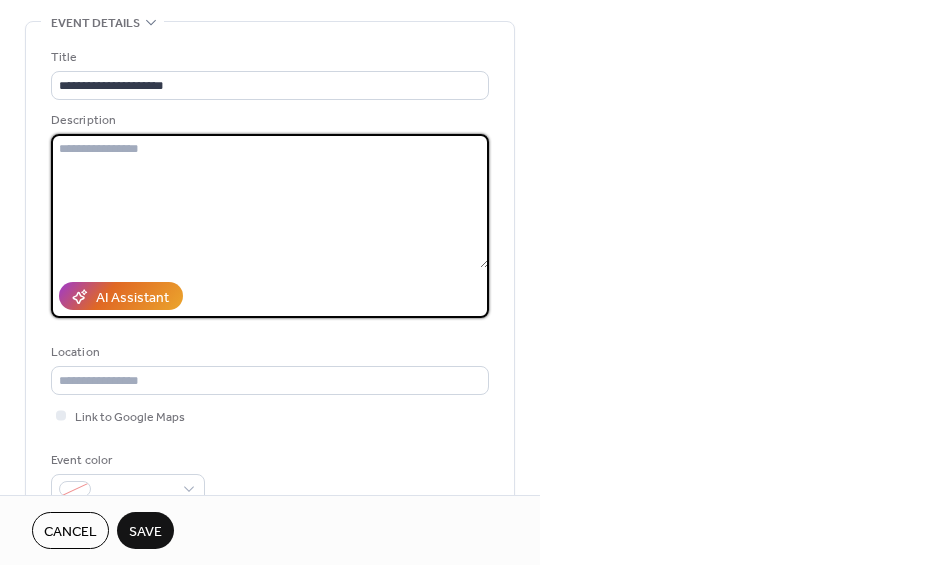 scroll, scrollTop: 114, scrollLeft: 0, axis: vertical 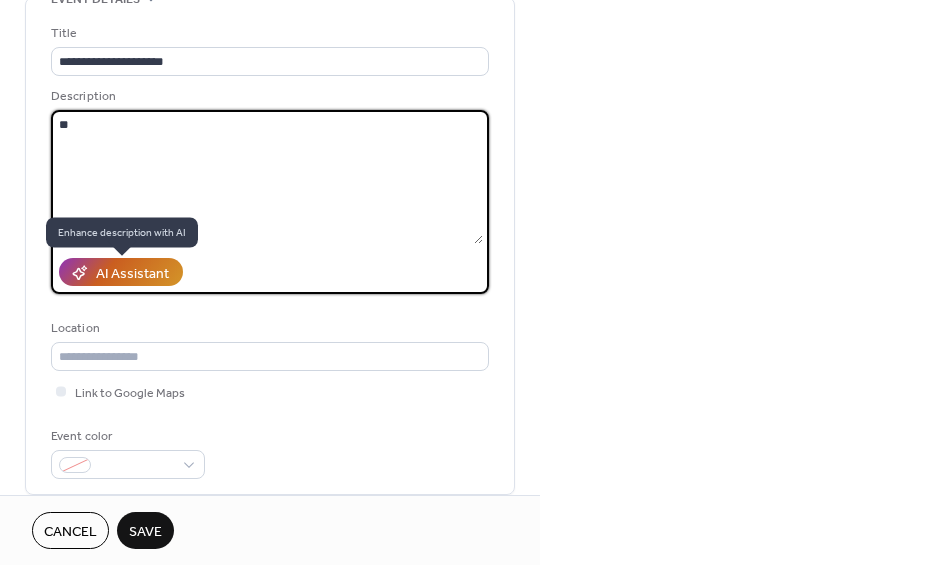 type on "*" 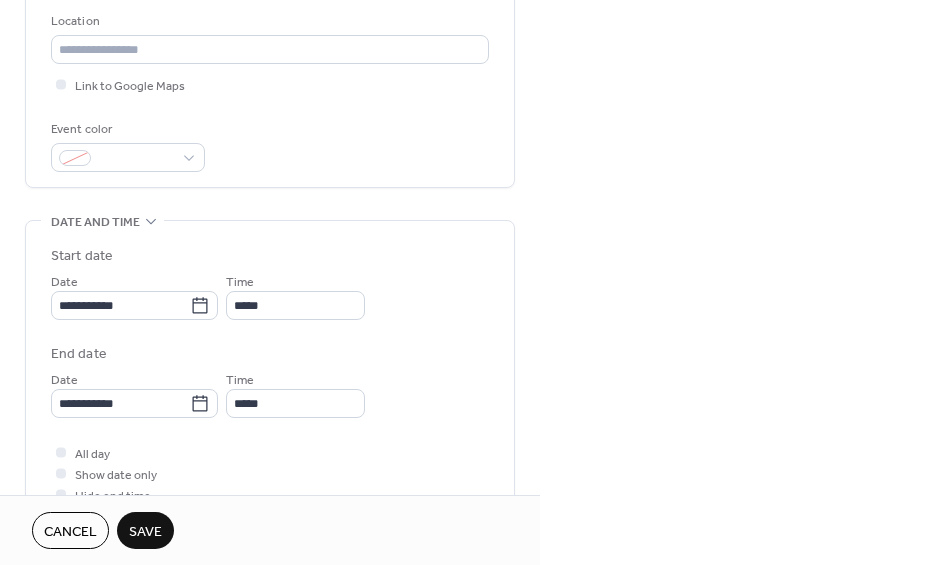 scroll, scrollTop: 422, scrollLeft: 0, axis: vertical 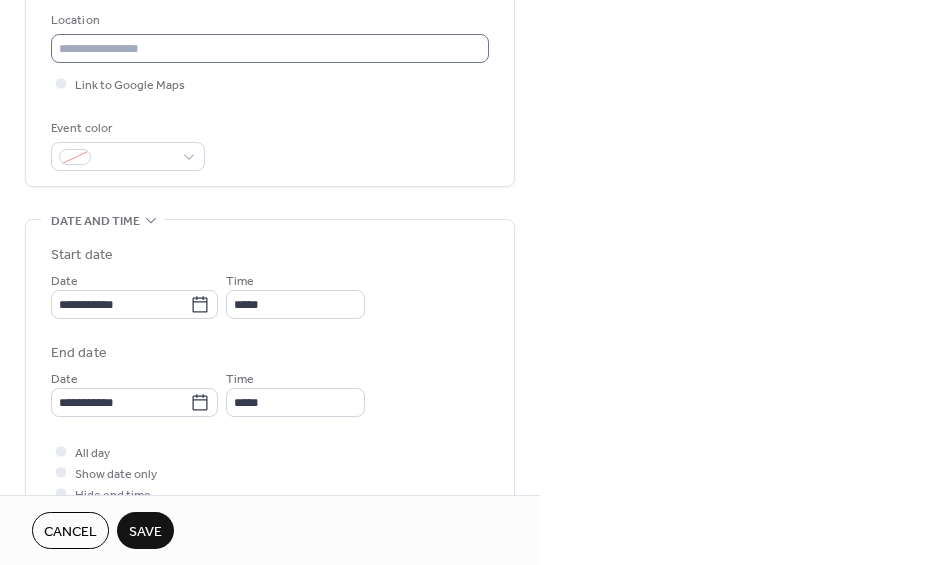 type on "**********" 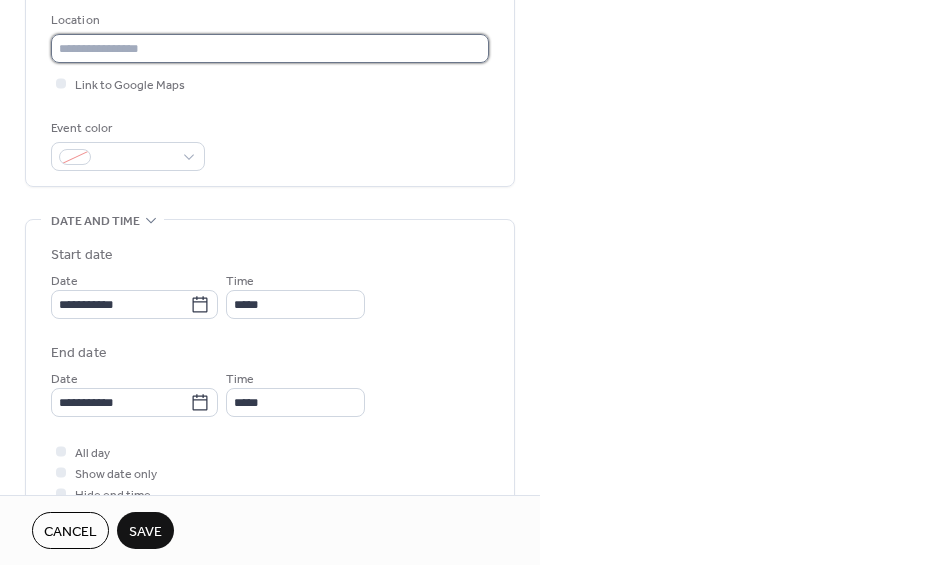 click at bounding box center (270, 48) 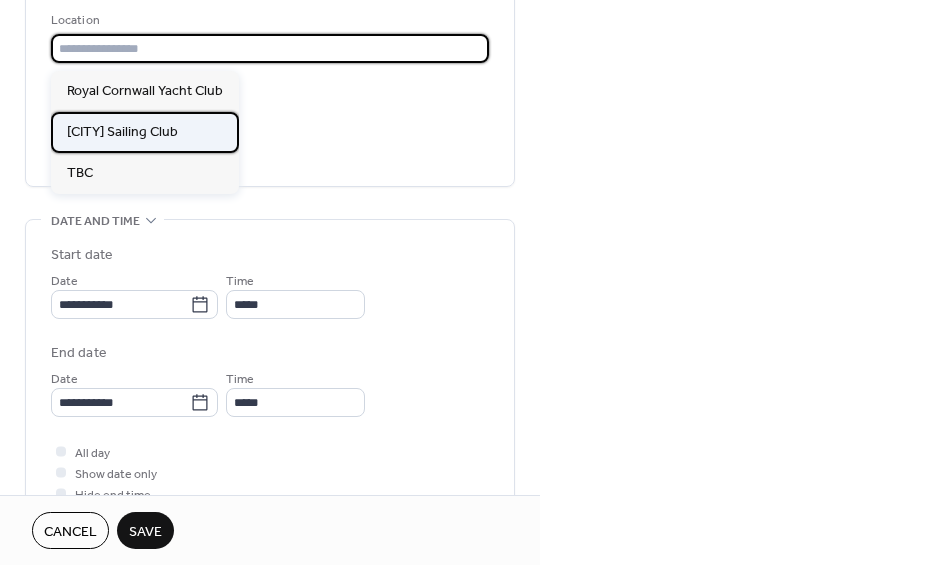 click on "[CITY] Sailing Club" at bounding box center (145, 132) 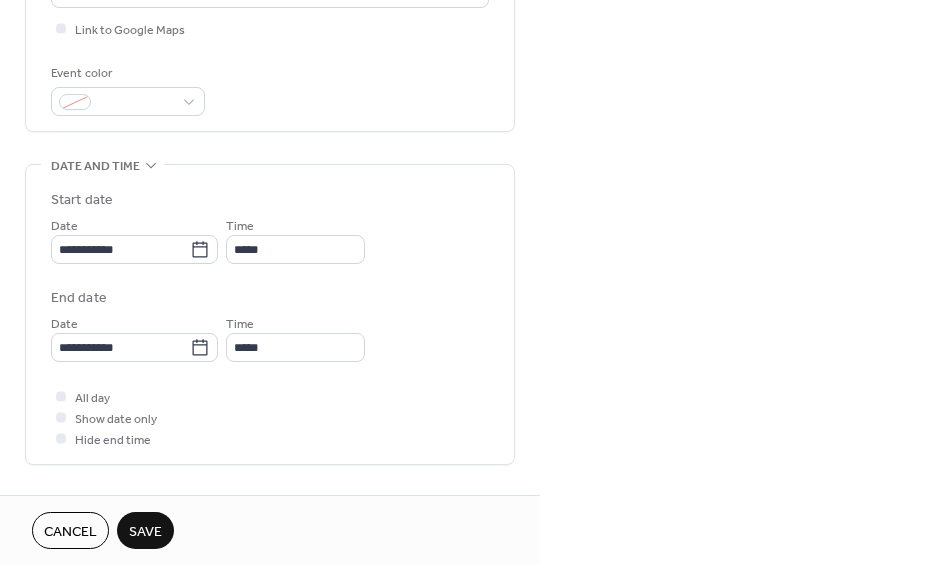 scroll, scrollTop: 480, scrollLeft: 0, axis: vertical 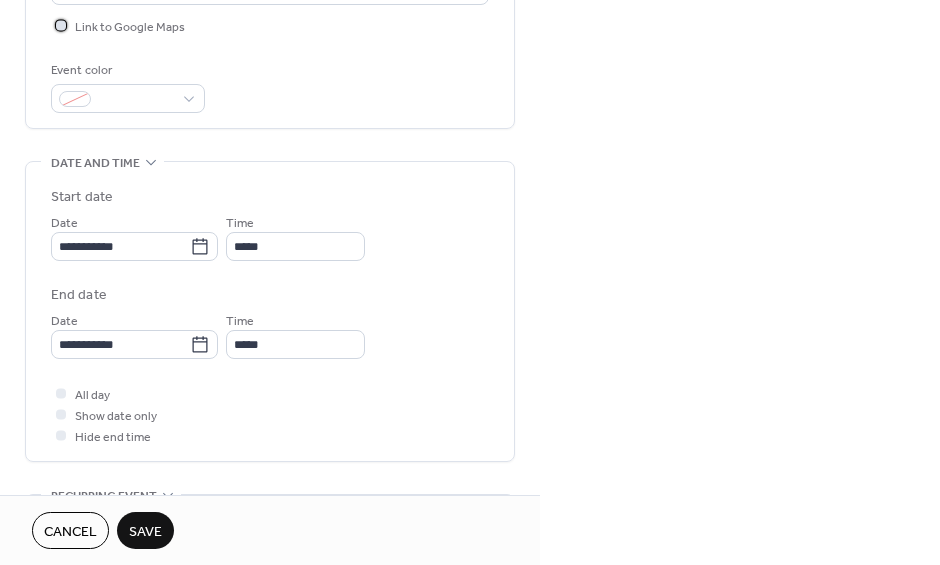 click on "Link to Google Maps" at bounding box center (130, 27) 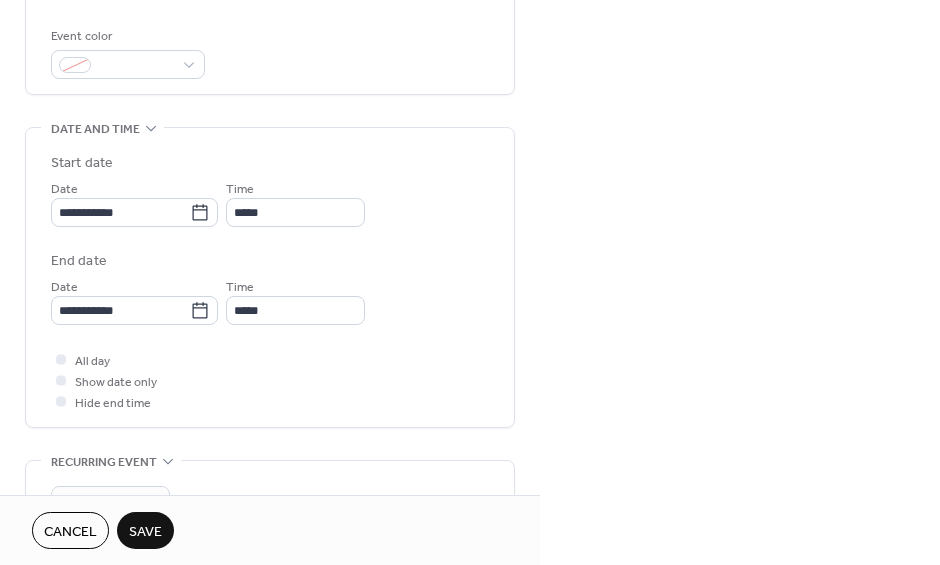 scroll, scrollTop: 521, scrollLeft: 0, axis: vertical 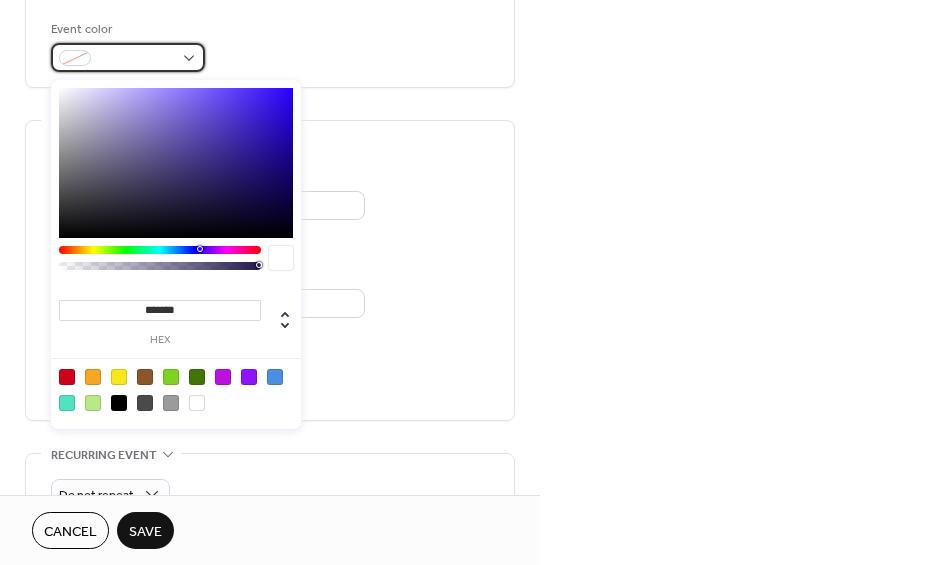 click at bounding box center [128, 57] 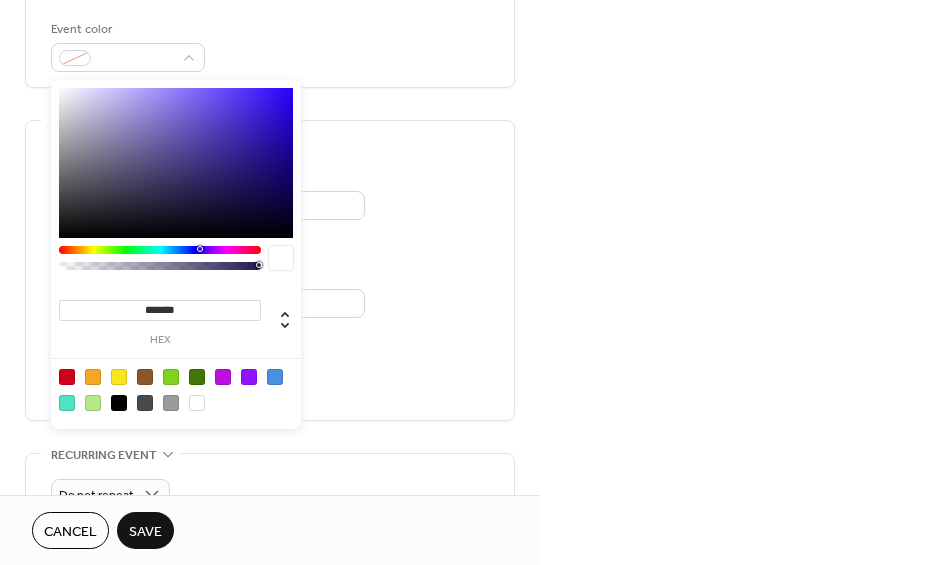type on "*******" 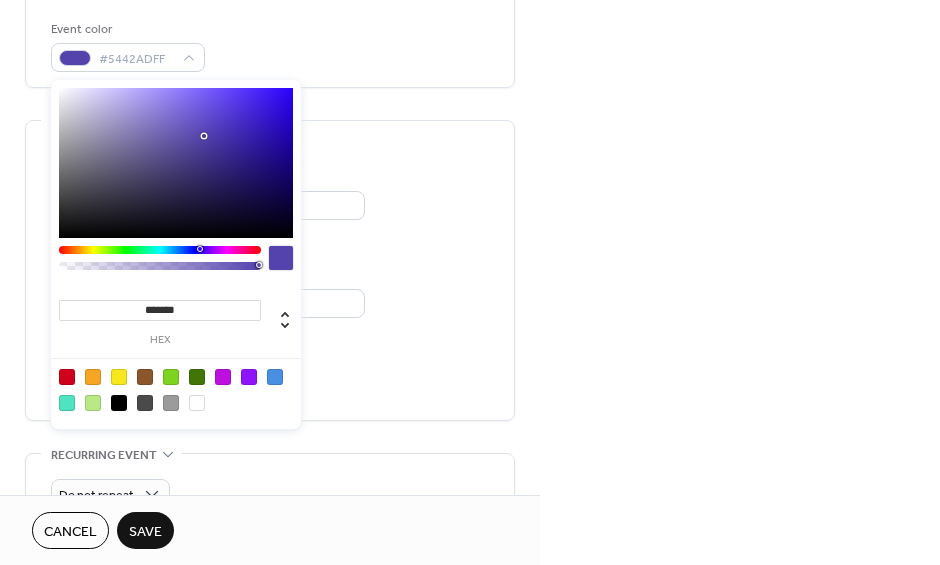 click on "Event color #5442ADFF" at bounding box center [270, 45] 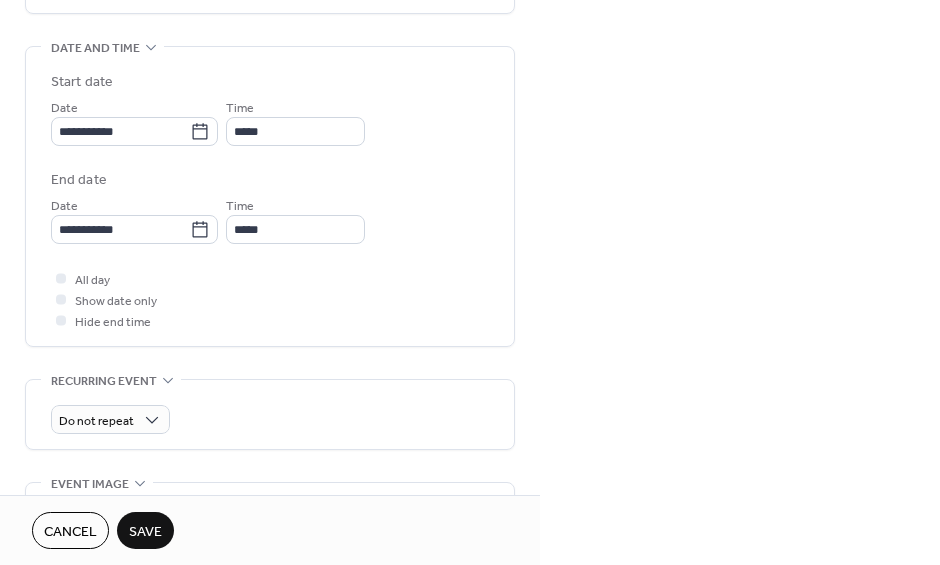 scroll, scrollTop: 625, scrollLeft: 0, axis: vertical 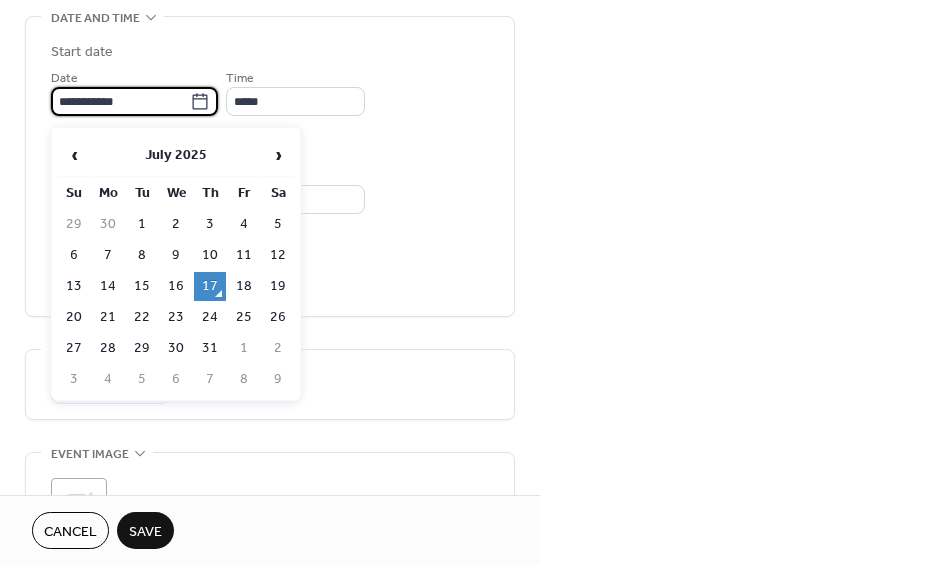 click on "**********" at bounding box center [120, 101] 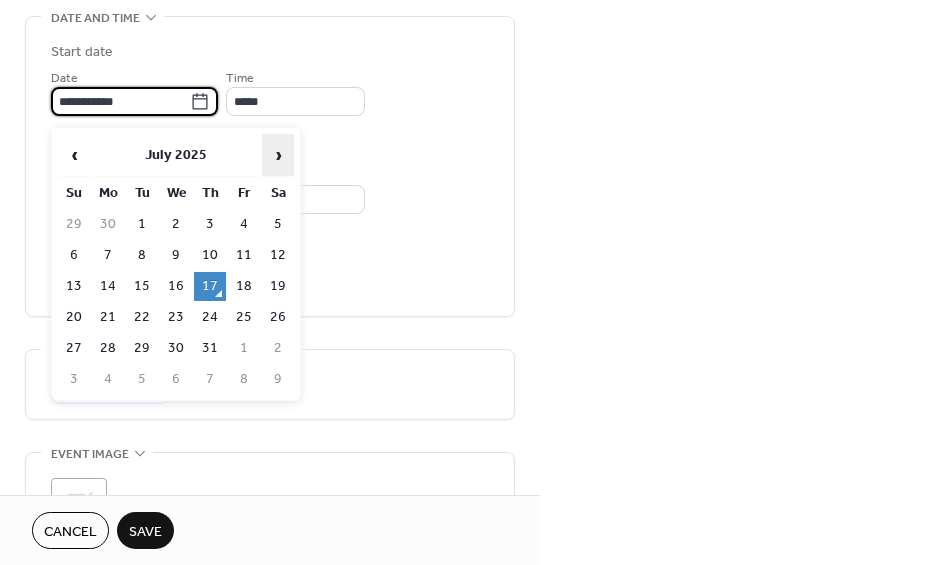 click on "›" at bounding box center (278, 155) 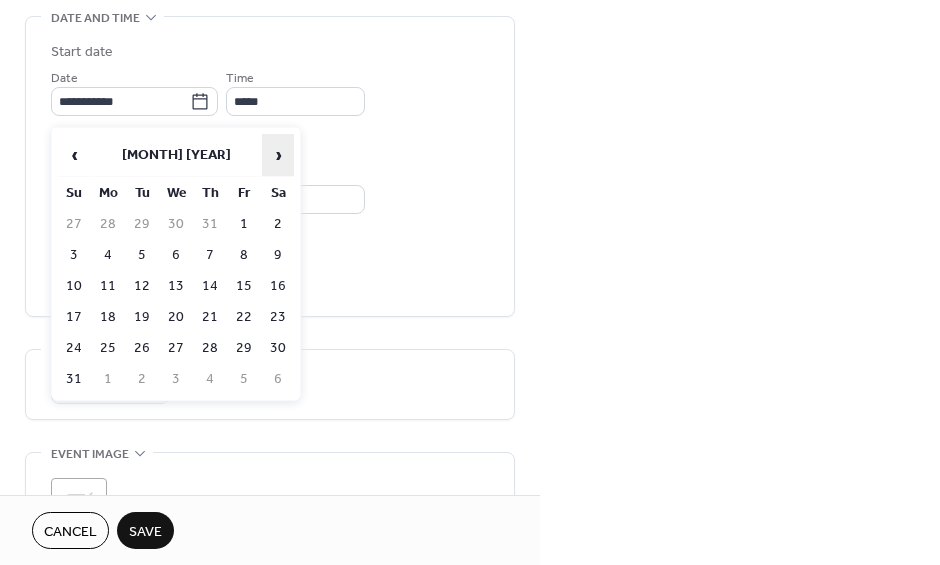 click on "›" at bounding box center [278, 155] 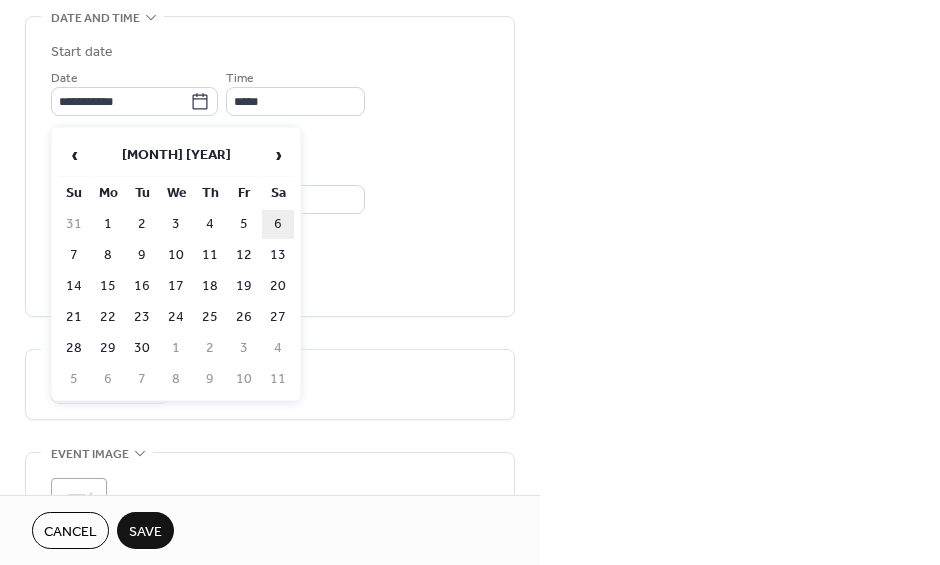 click on "6" at bounding box center [278, 224] 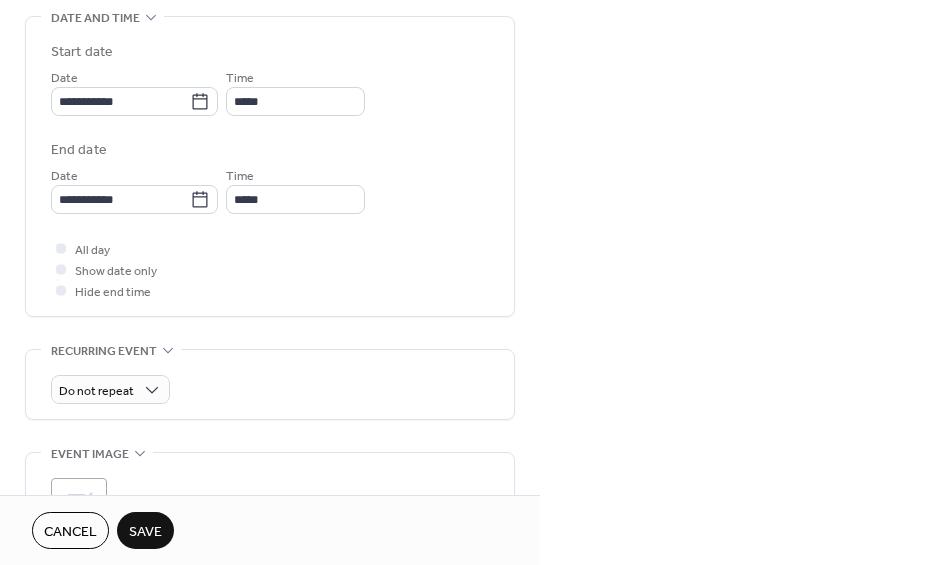 type on "**********" 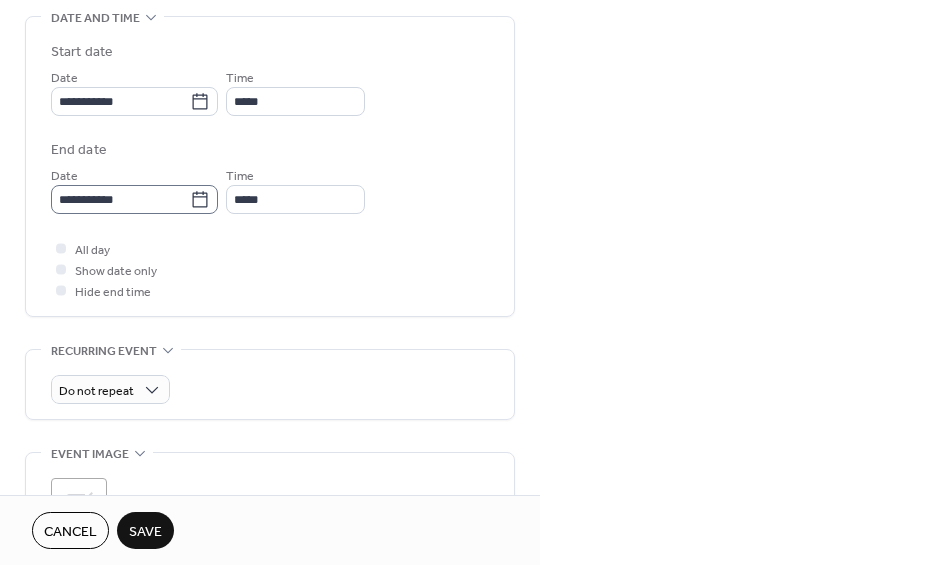 click 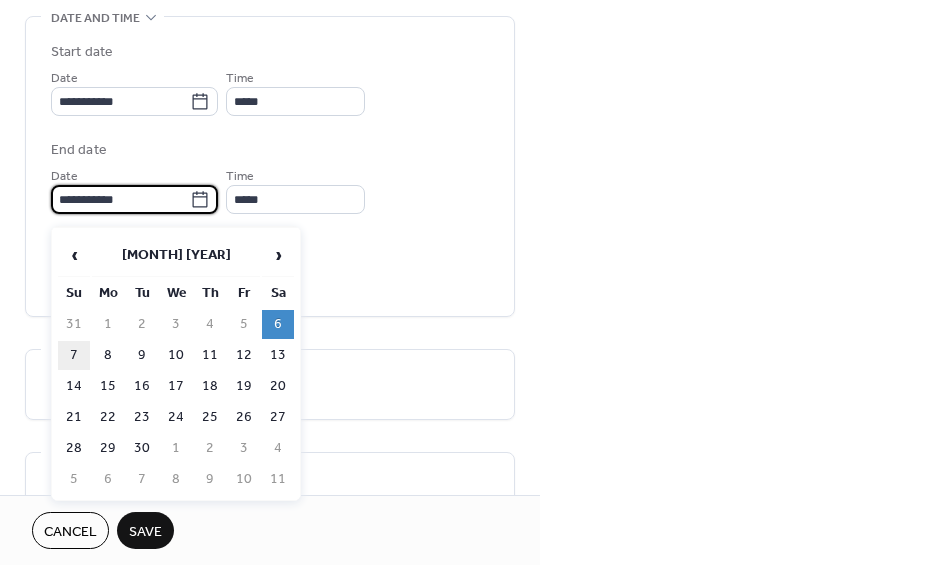 click on "7" at bounding box center (74, 355) 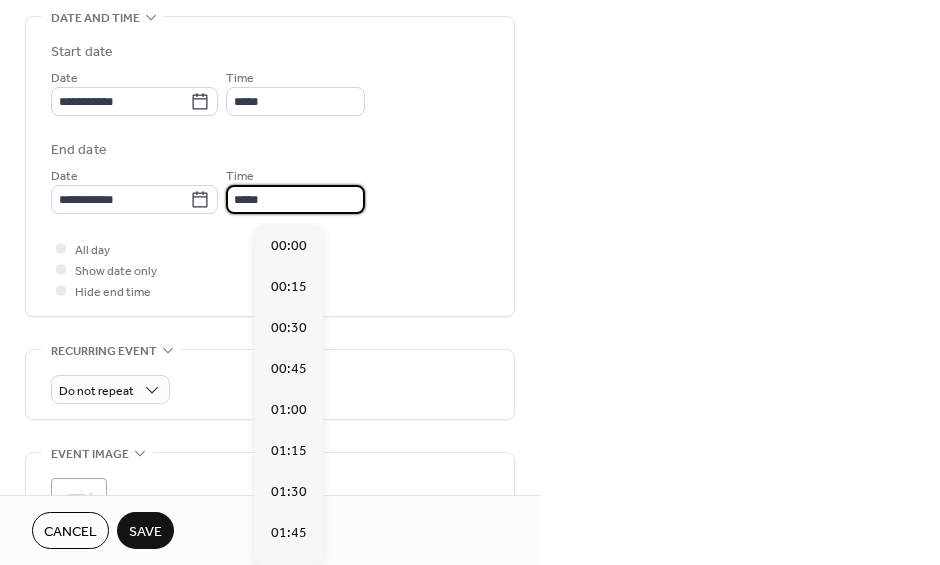 click on "*****" at bounding box center (295, 199) 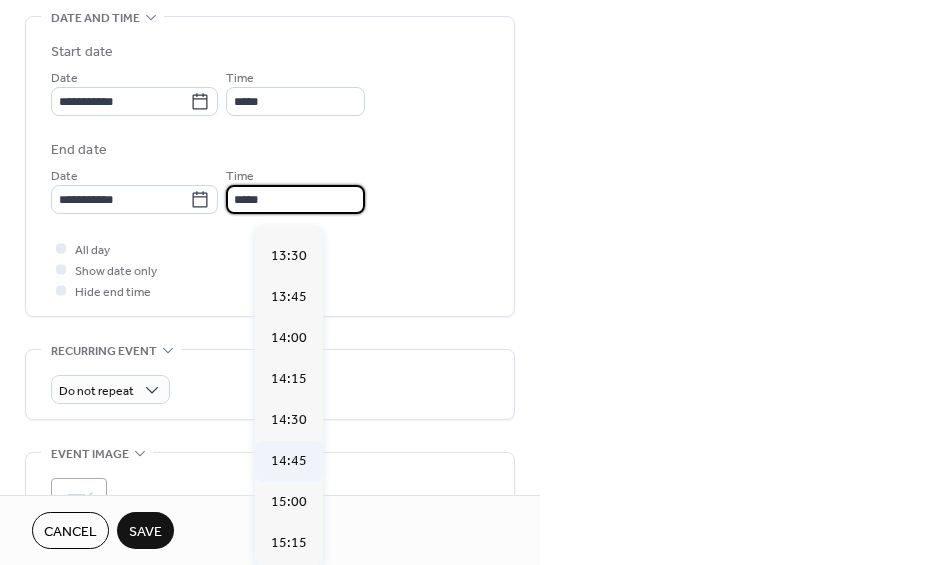 scroll, scrollTop: 2220, scrollLeft: 0, axis: vertical 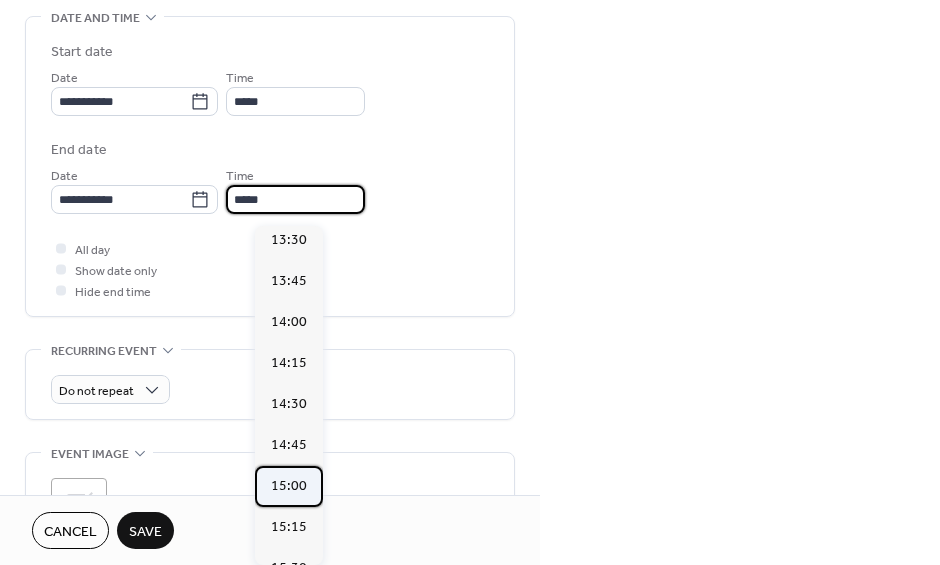 click on "15:00" at bounding box center [289, 486] 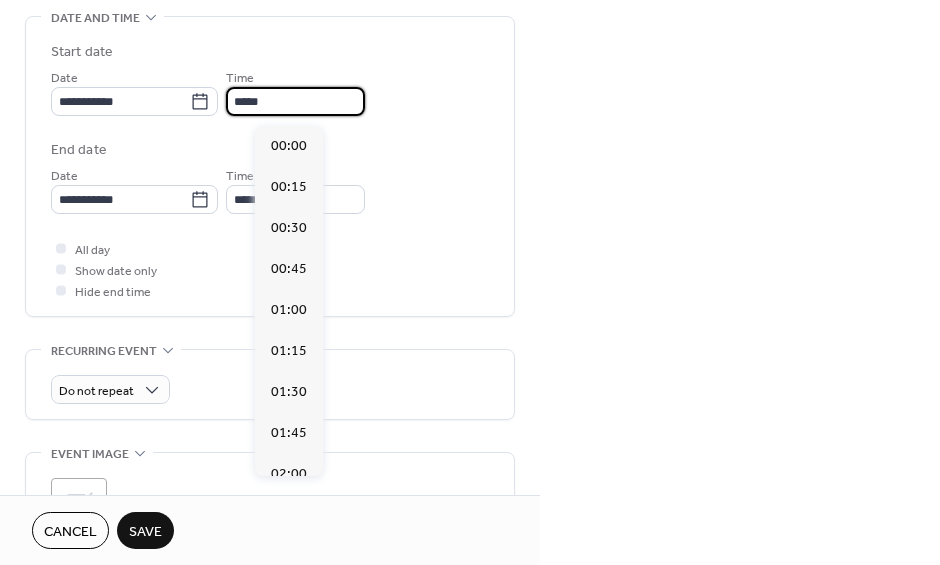 click on "*****" at bounding box center [295, 101] 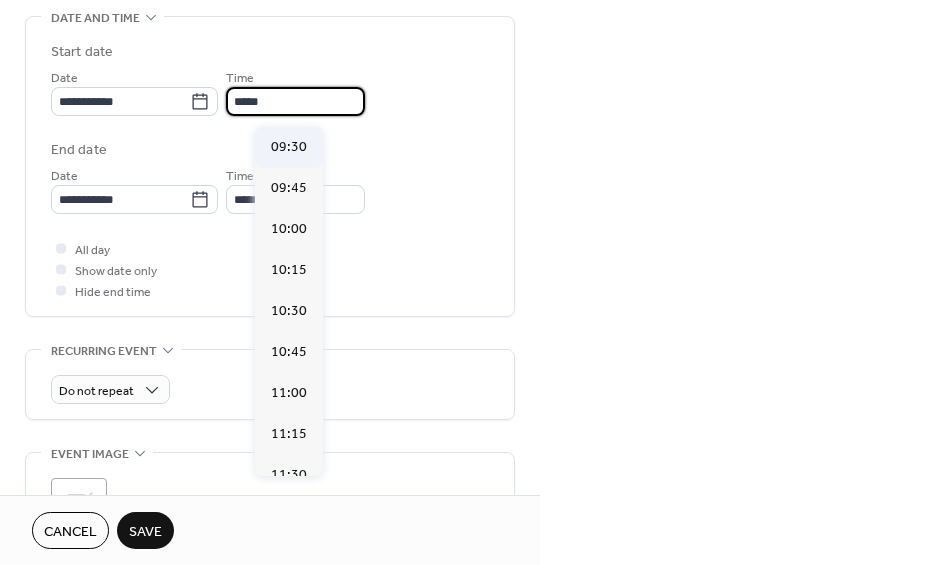 scroll, scrollTop: 1553, scrollLeft: 0, axis: vertical 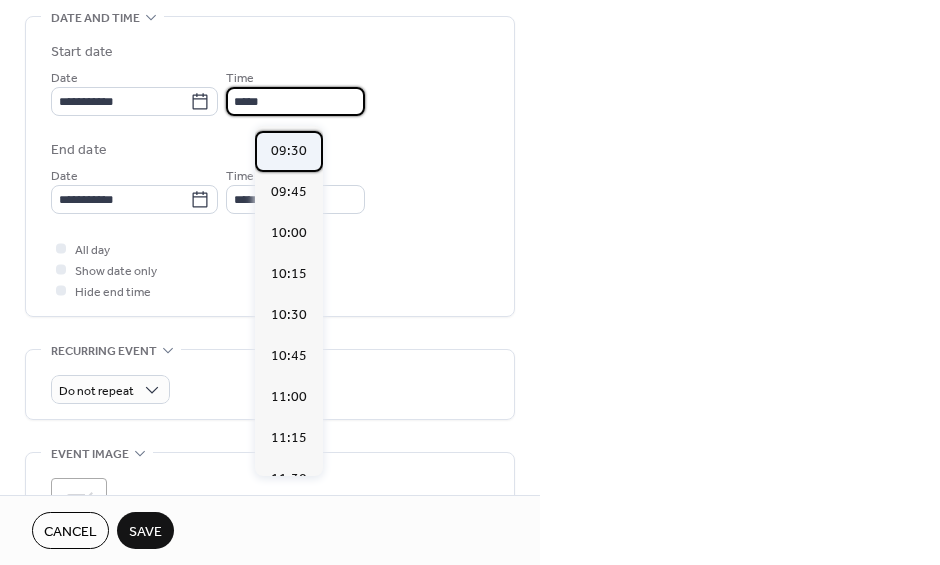 click on "09:30" at bounding box center [289, 151] 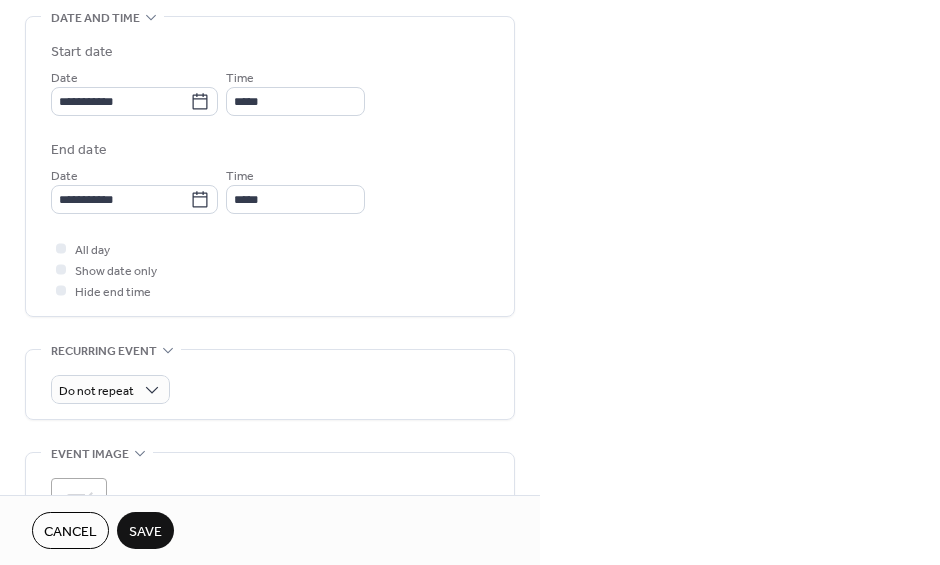 type on "*****" 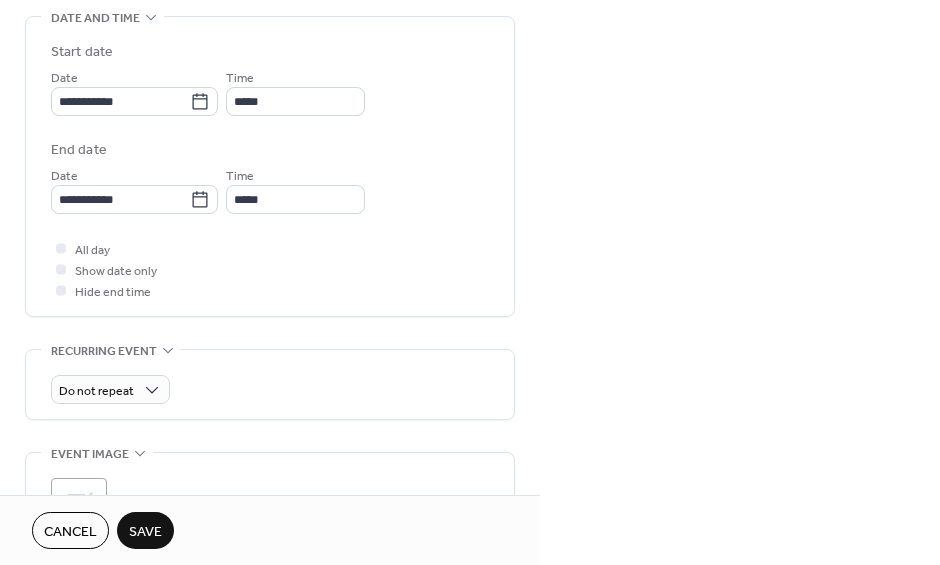 type on "*****" 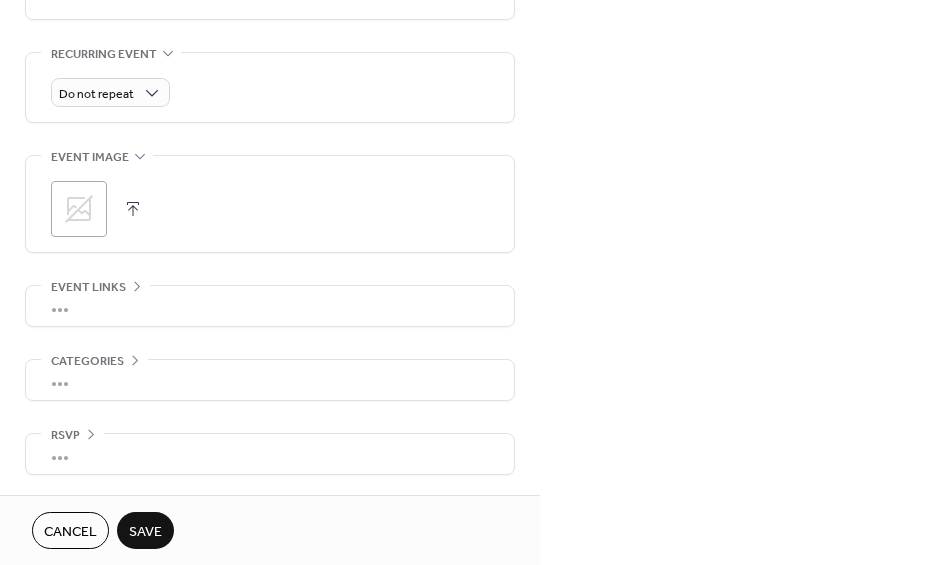 scroll, scrollTop: 930, scrollLeft: 0, axis: vertical 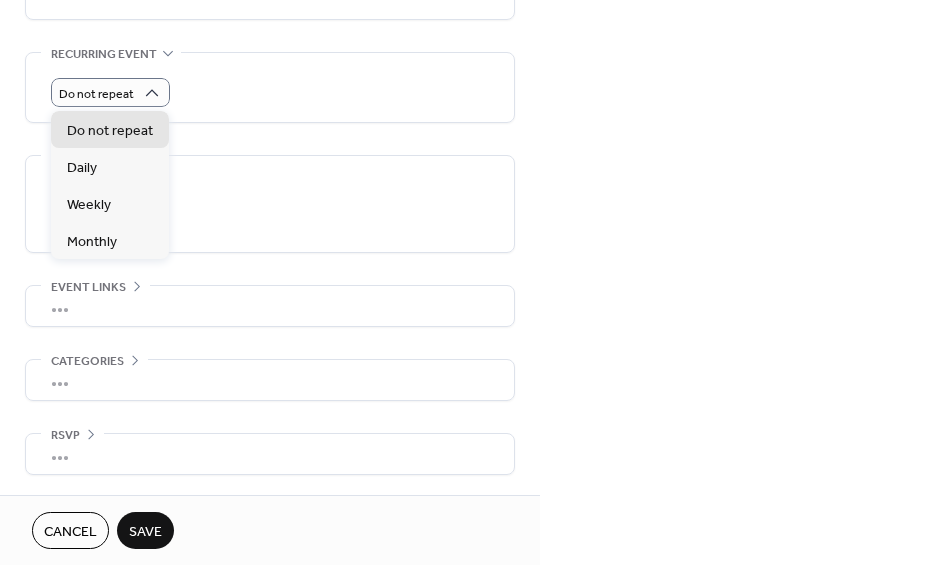 click on "Do not repeat" at bounding box center (270, 92) 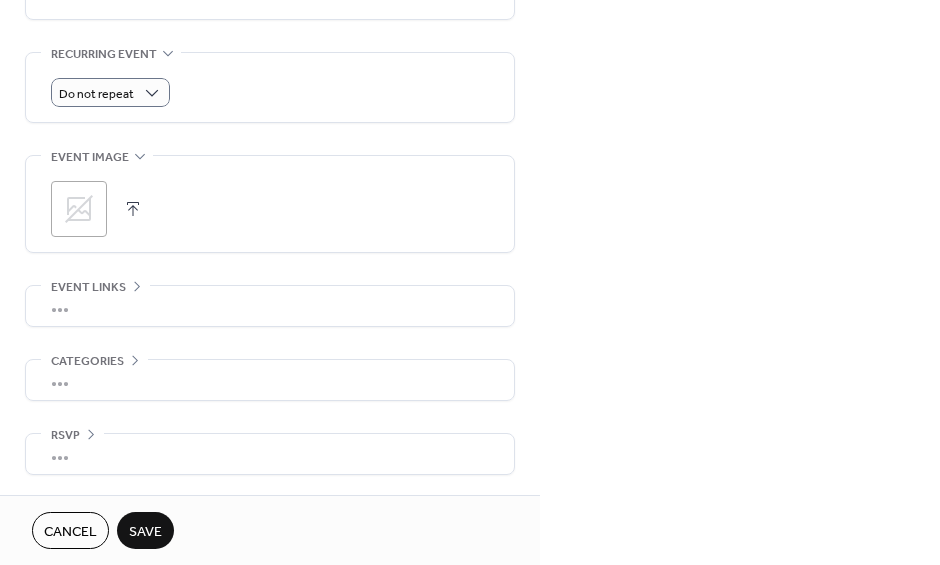 click on ";" at bounding box center (79, 209) 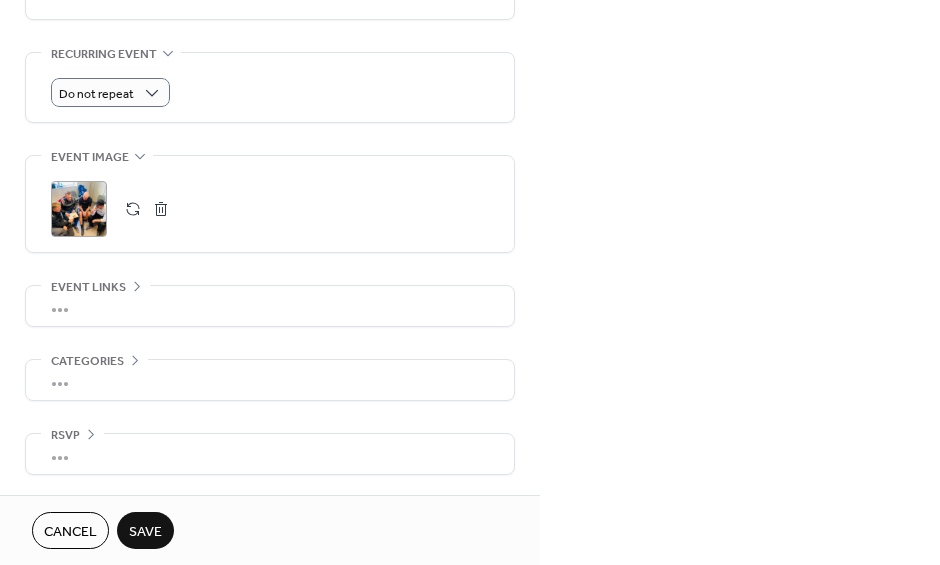 click on "Save" at bounding box center [145, 532] 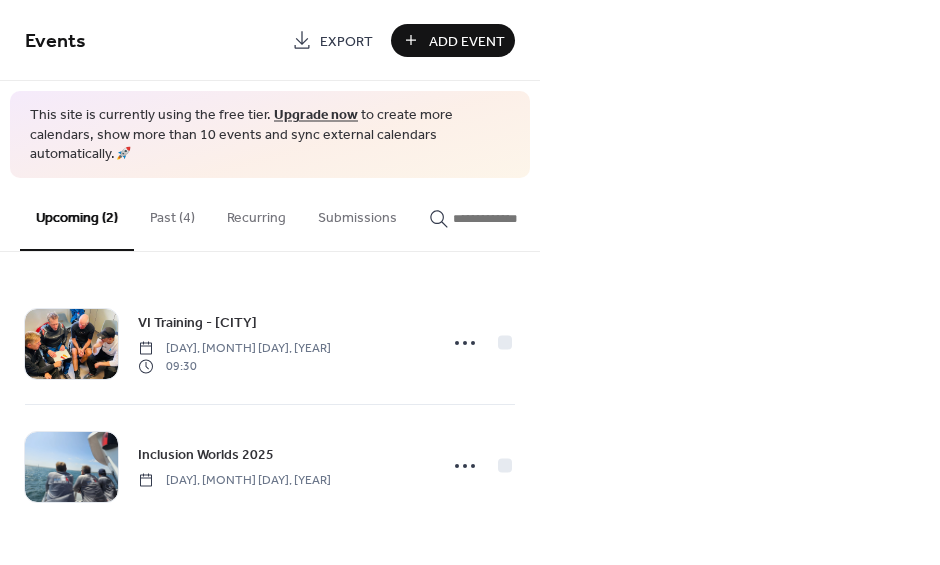 click on "Add Event" at bounding box center [467, 41] 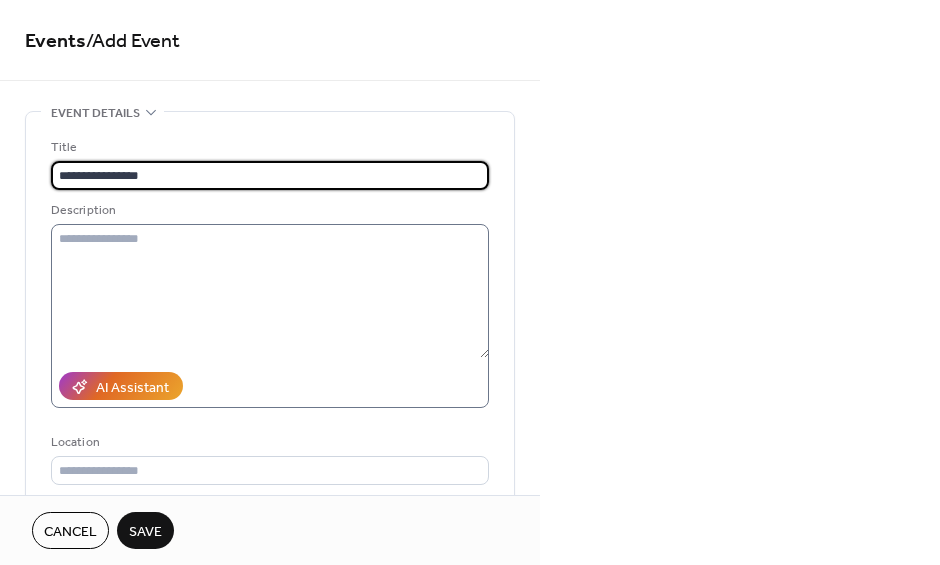 type on "**********" 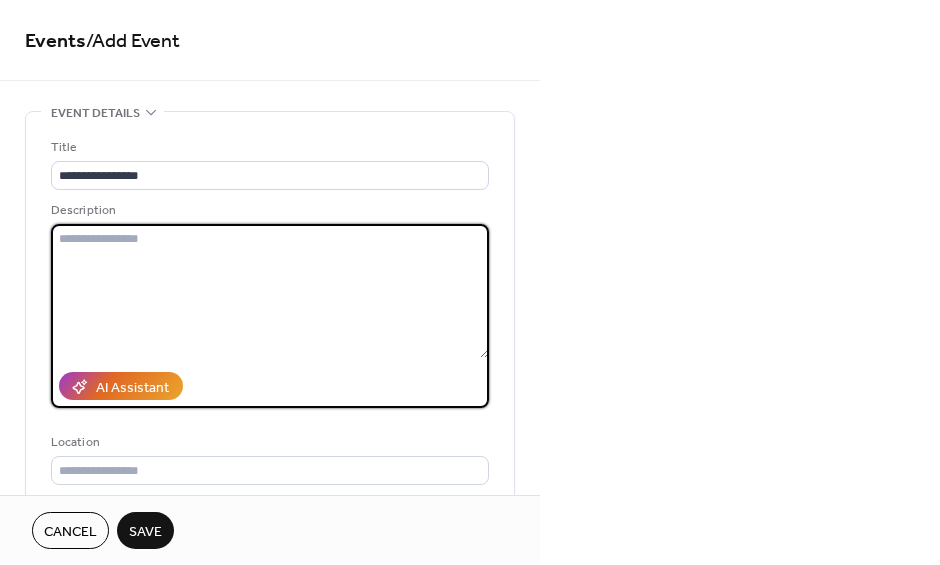 click at bounding box center (270, 291) 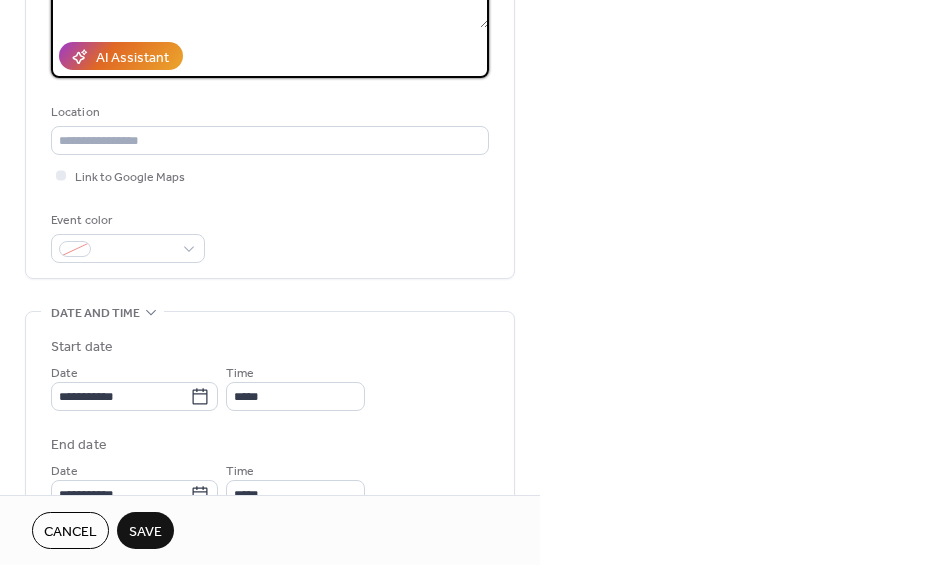 scroll, scrollTop: 342, scrollLeft: 0, axis: vertical 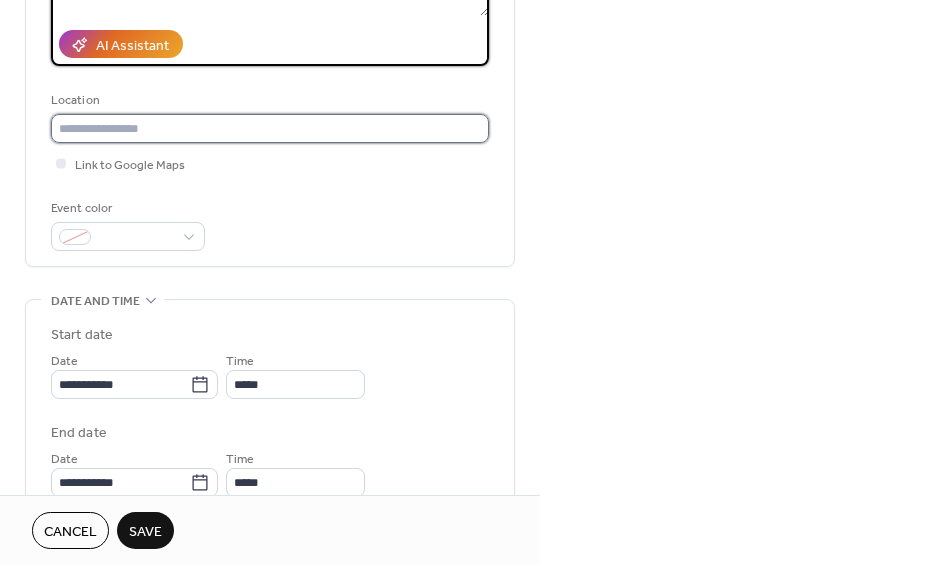 click at bounding box center [270, 128] 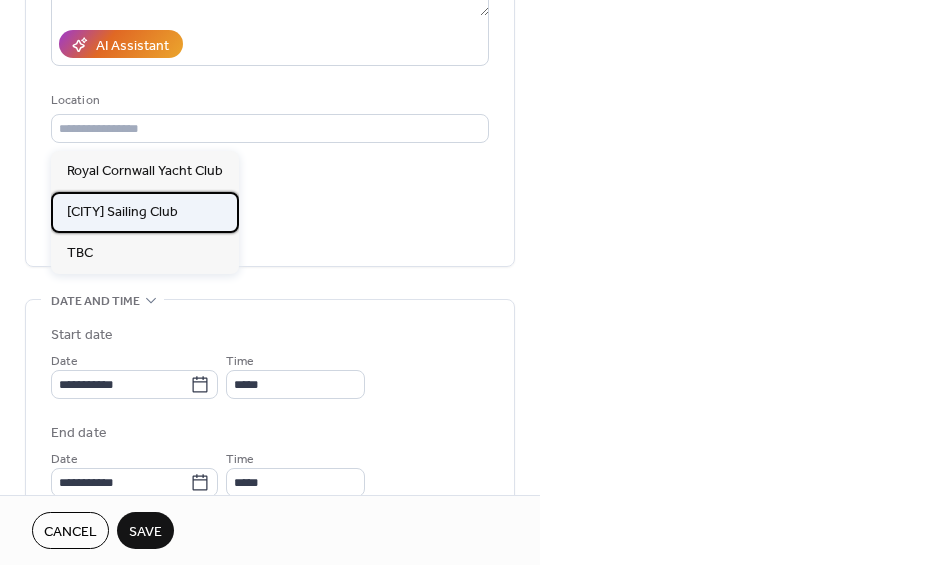 click on "[CITY] Sailing Club" at bounding box center (122, 212) 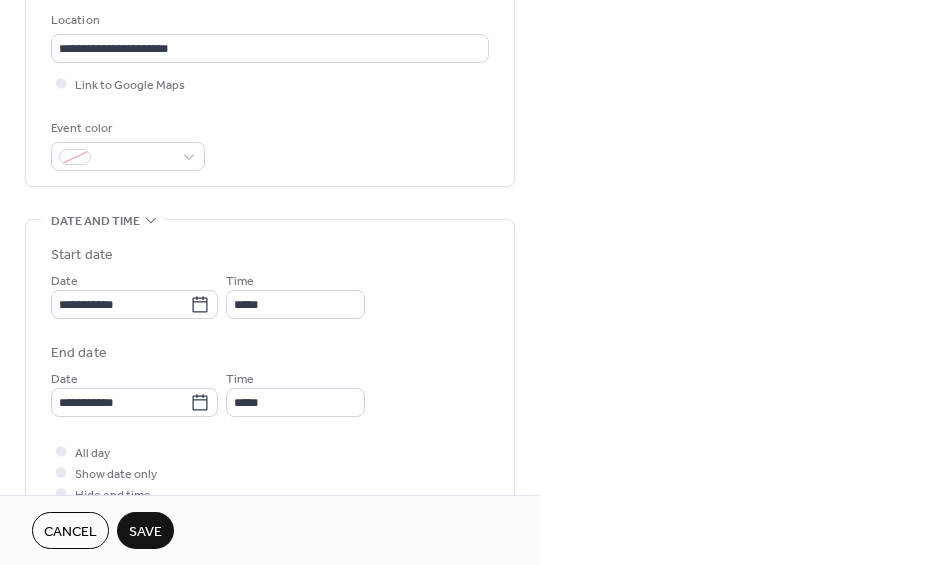scroll, scrollTop: 420, scrollLeft: 0, axis: vertical 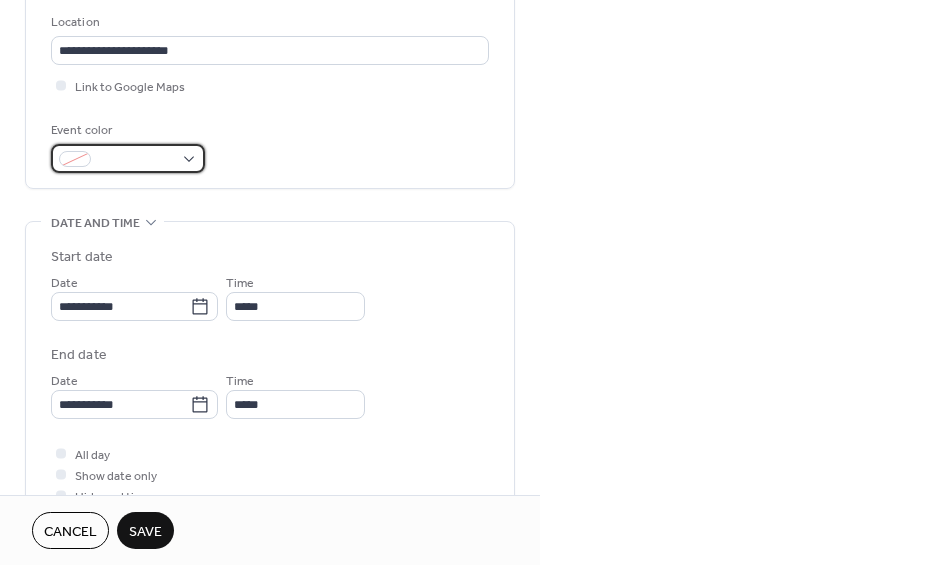 click at bounding box center (128, 158) 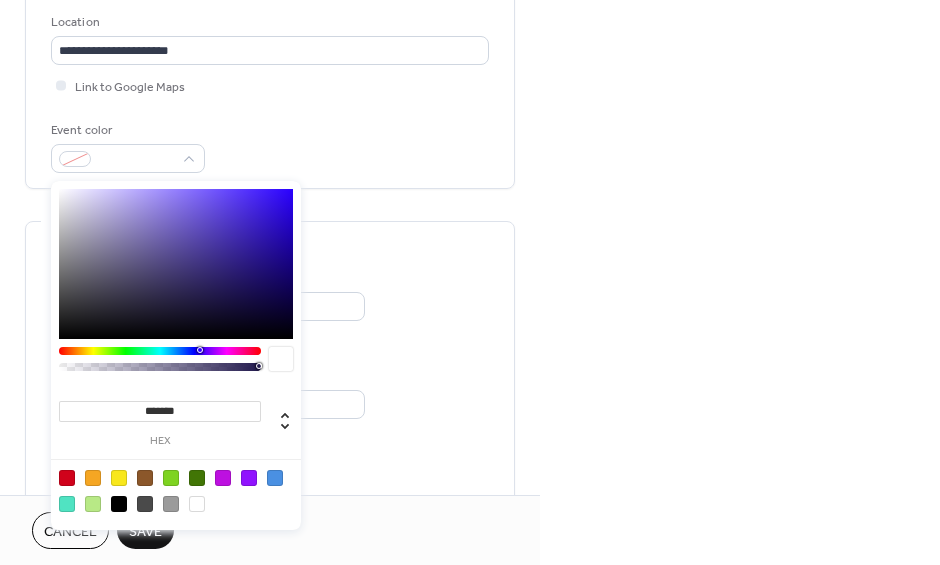 type on "*******" 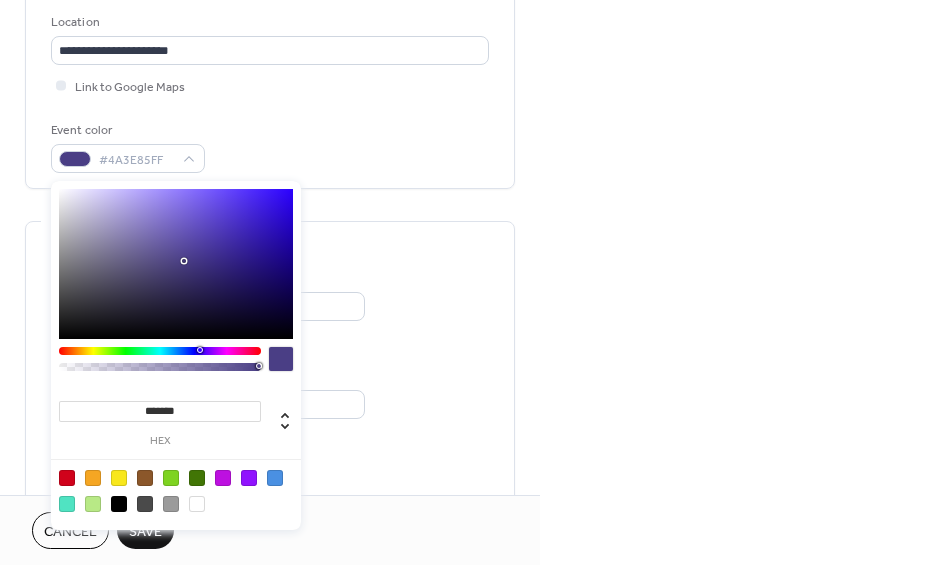 click on "Event color #4A3E85FF" at bounding box center (270, 146) 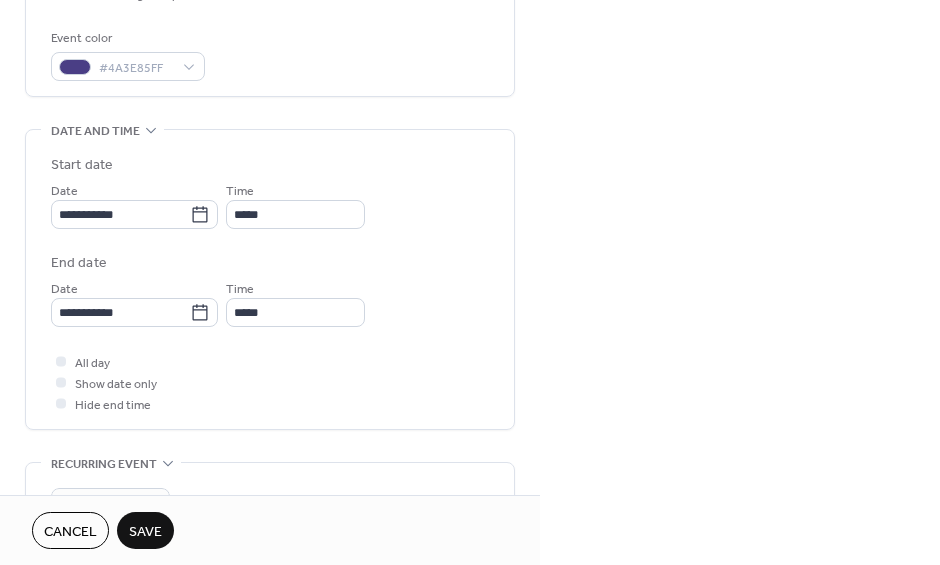 scroll, scrollTop: 535, scrollLeft: 0, axis: vertical 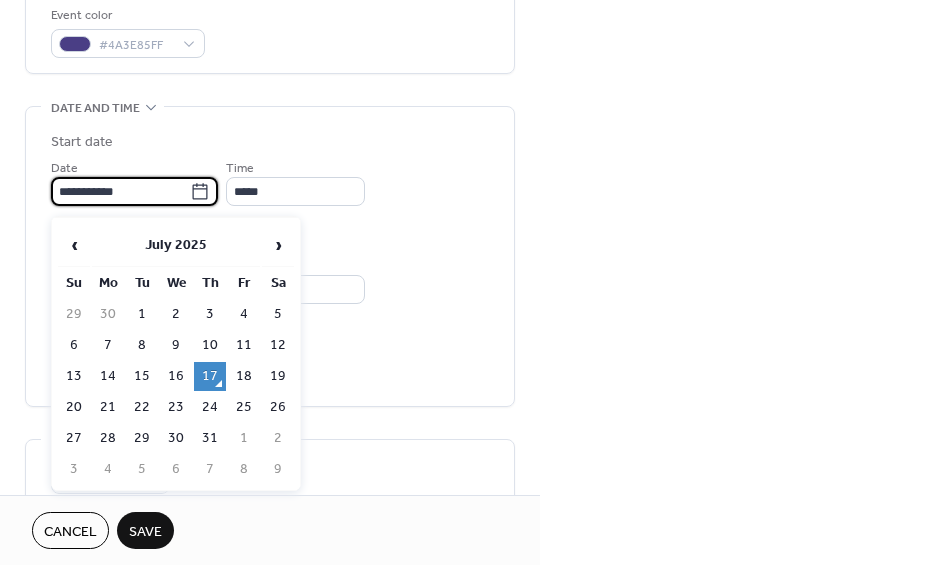 click on "**********" at bounding box center [120, 191] 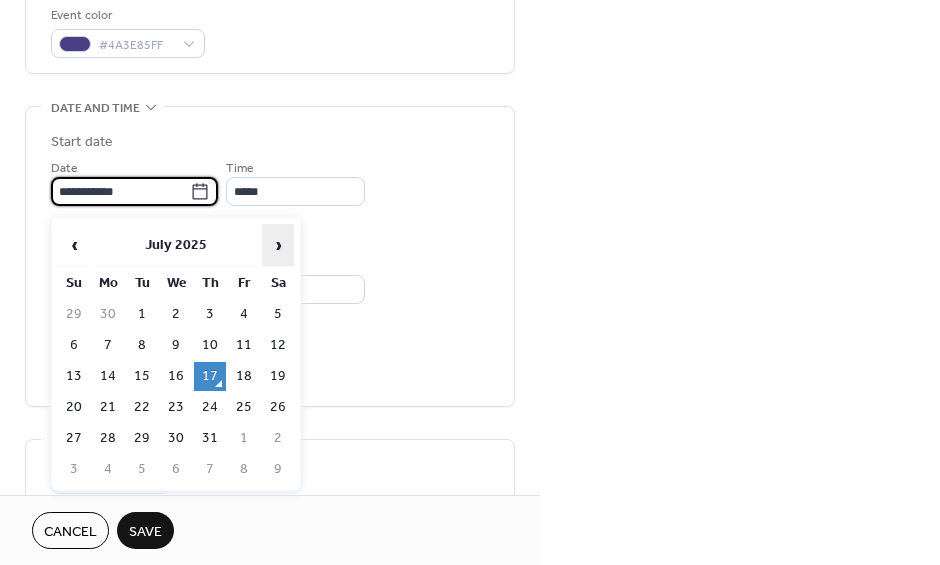 click on "›" at bounding box center [278, 245] 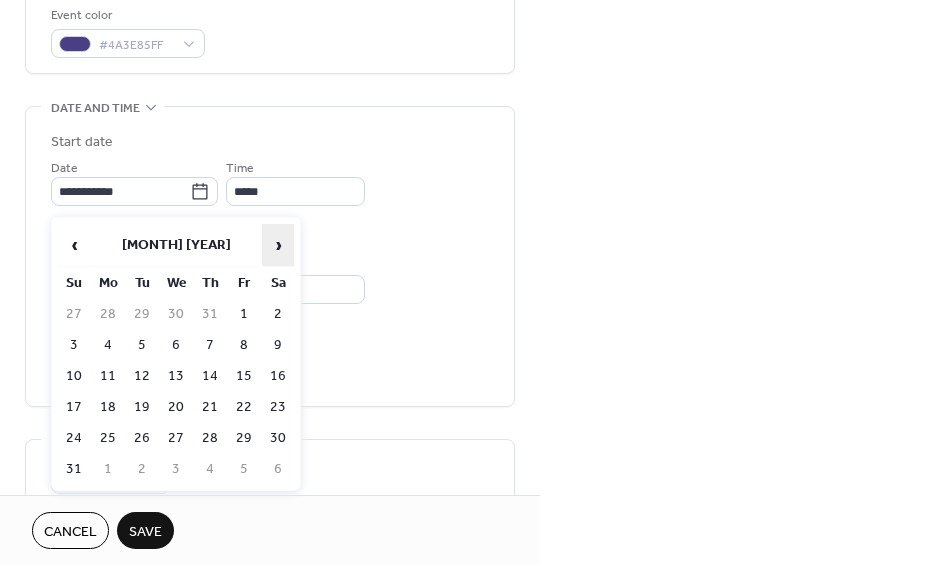 click on "›" at bounding box center (278, 245) 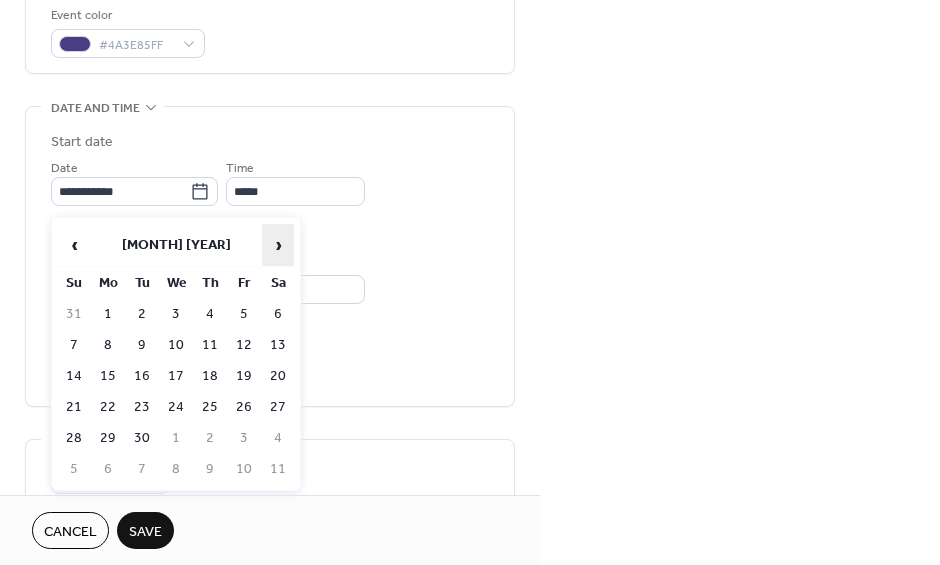 click on "›" at bounding box center (278, 245) 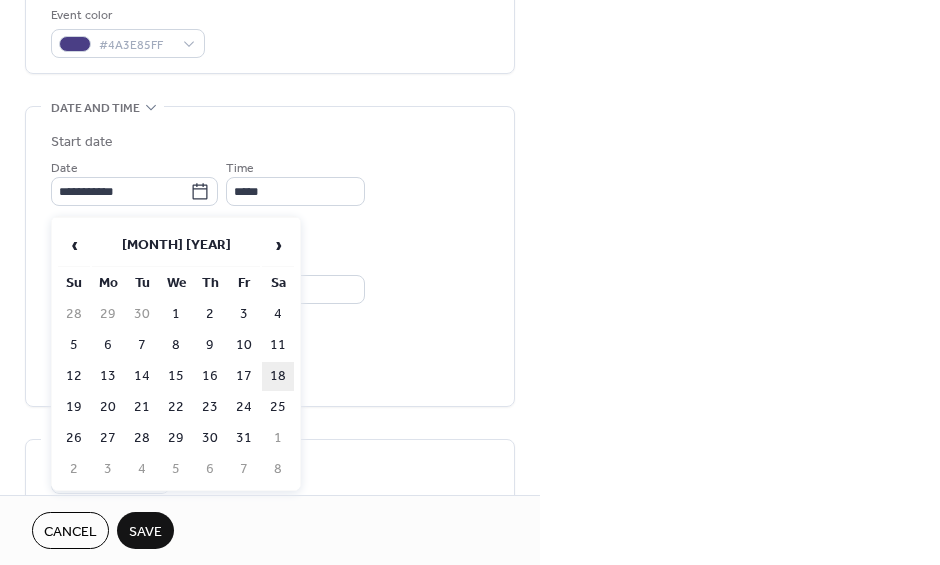 click on "18" at bounding box center (278, 376) 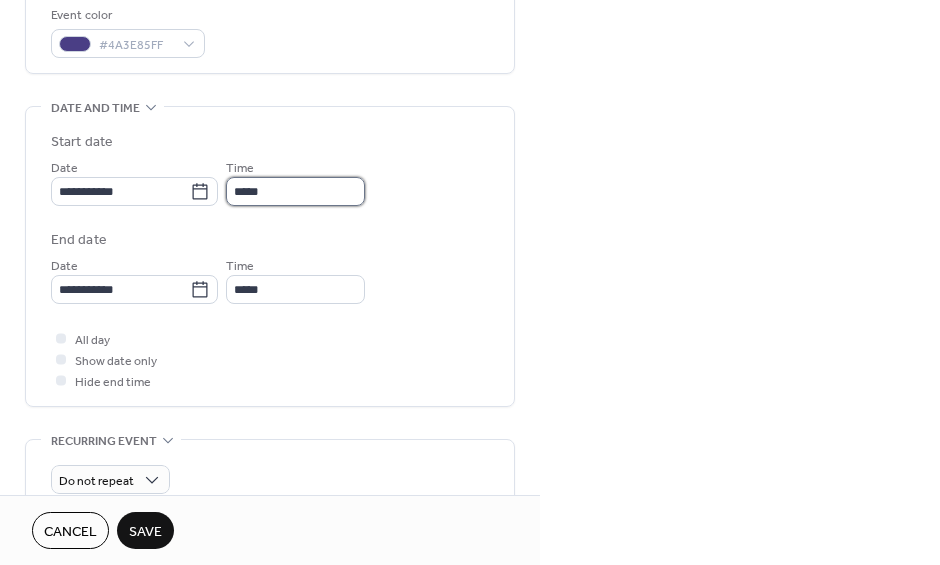 click on "*****" at bounding box center (295, 191) 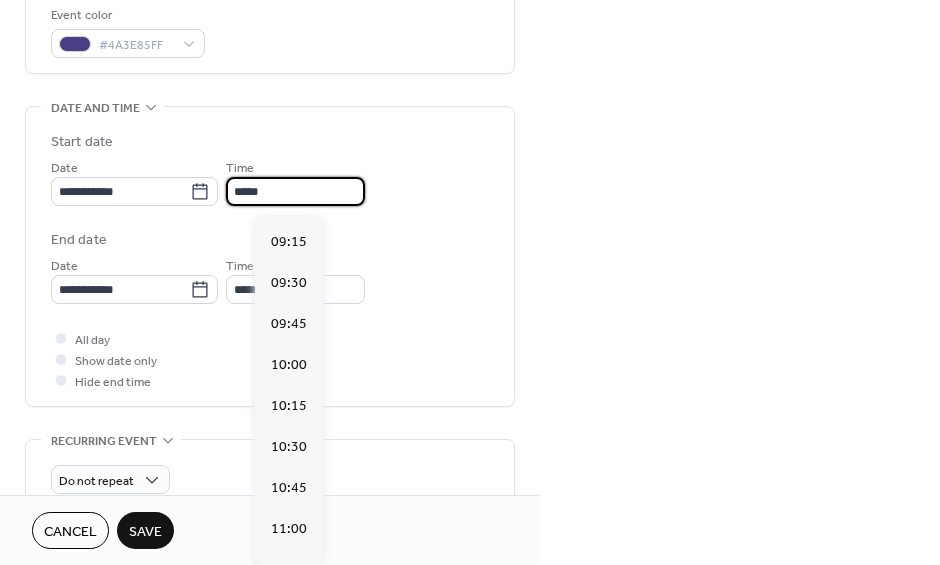 scroll, scrollTop: 1509, scrollLeft: 0, axis: vertical 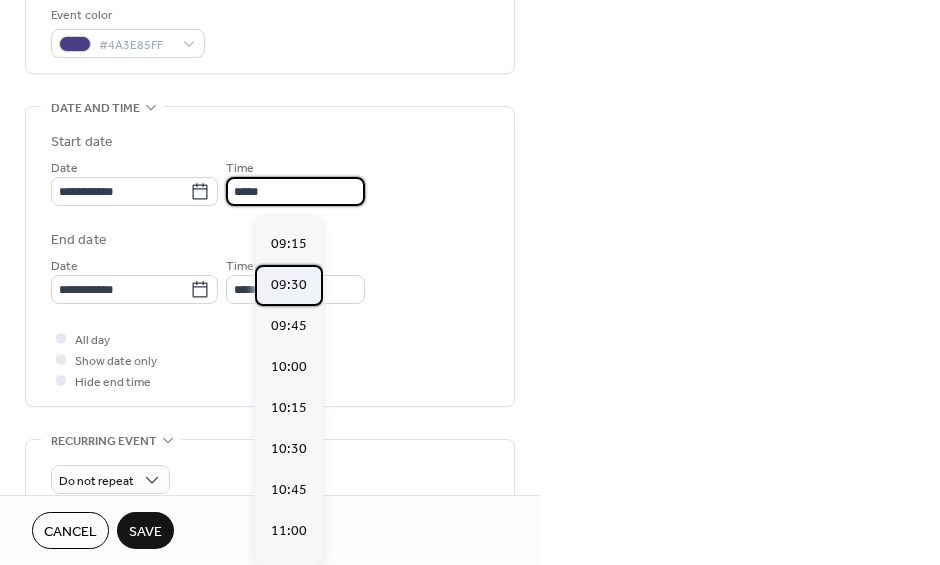 click on "09:30" at bounding box center [289, 285] 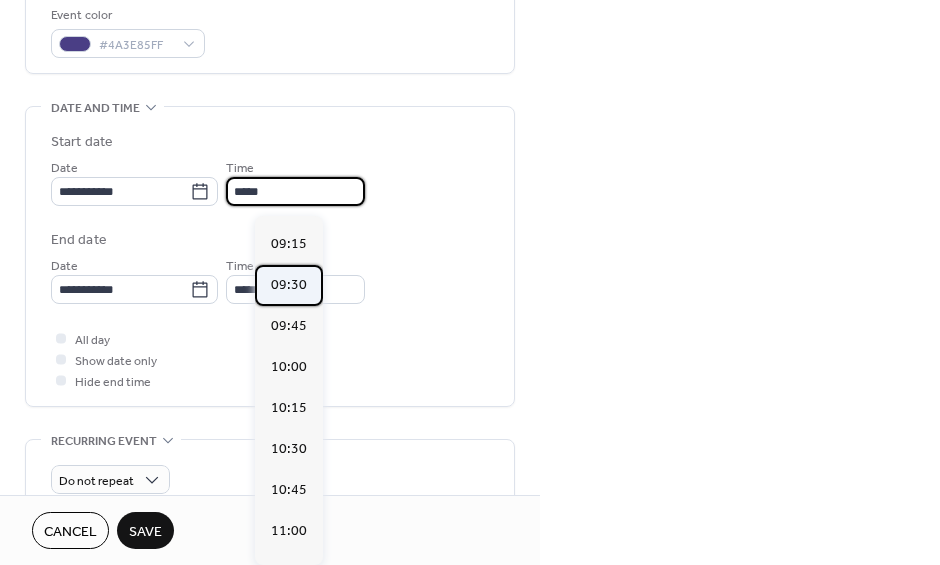 type on "*****" 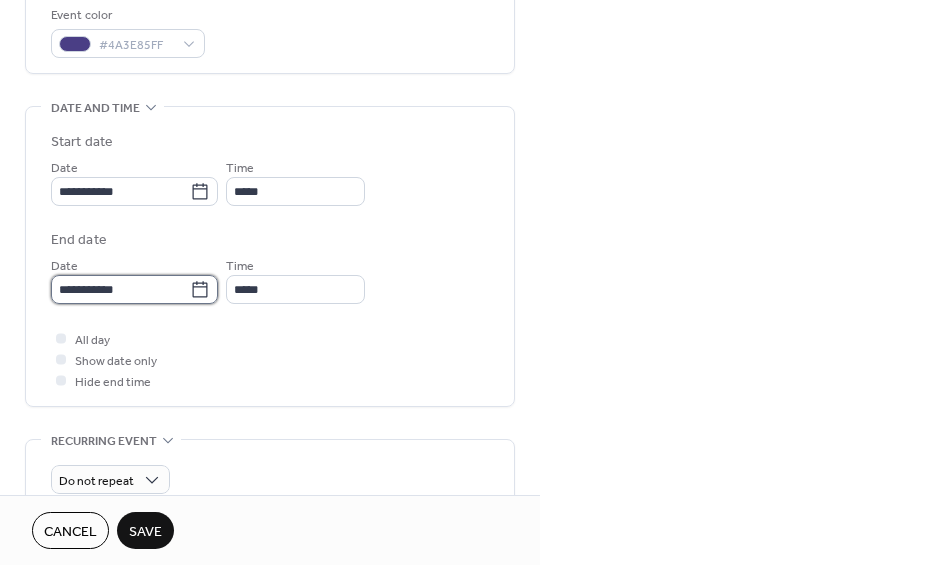 click on "**********" at bounding box center (120, 289) 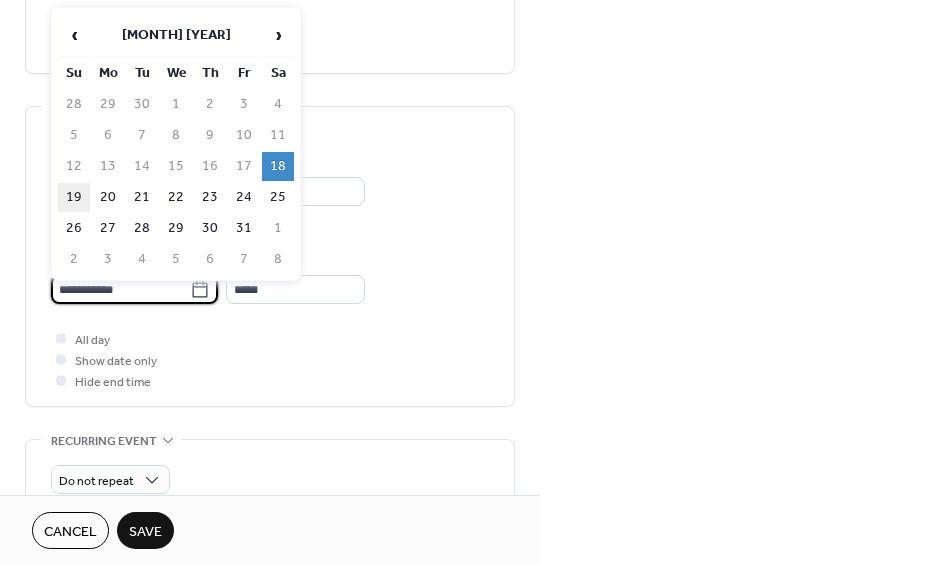click on "19" at bounding box center [74, 197] 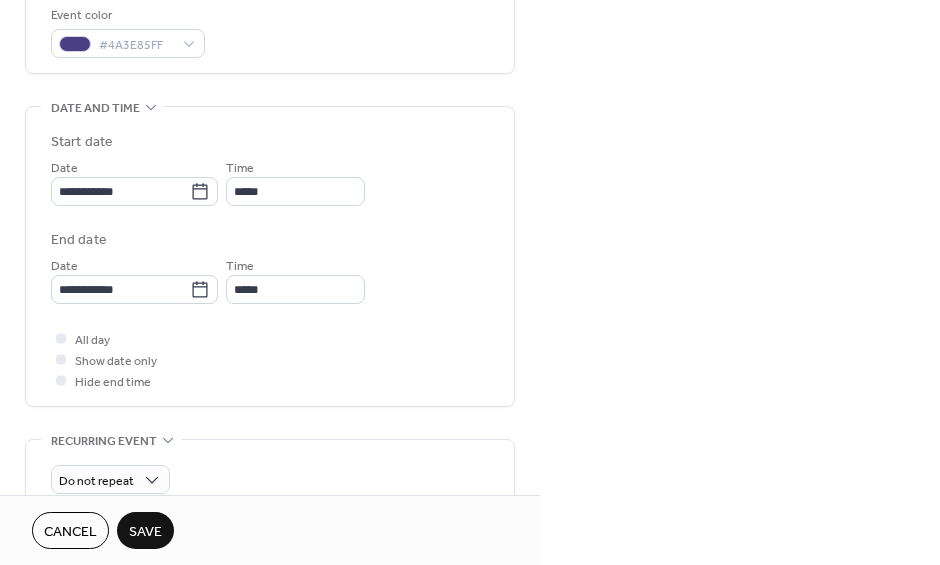 type on "**********" 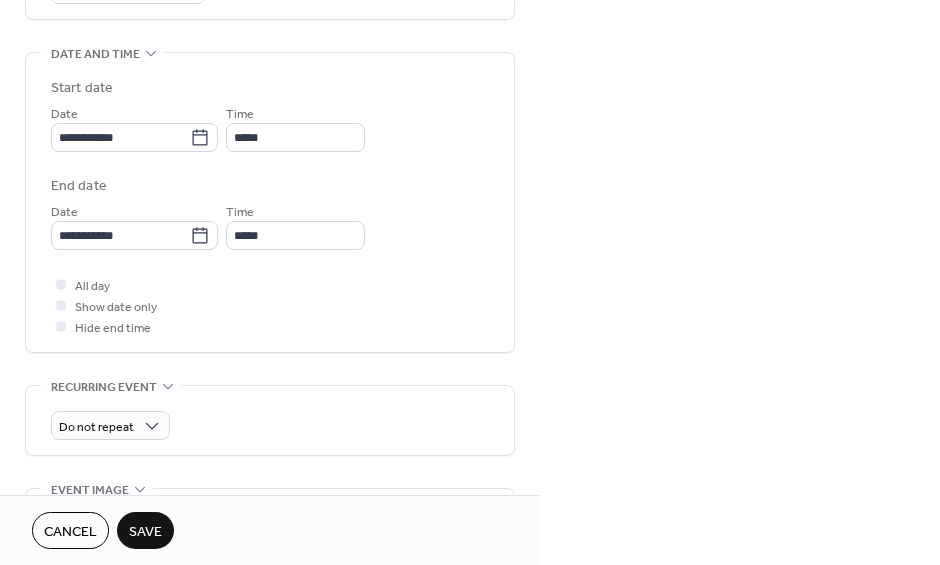 scroll, scrollTop: 590, scrollLeft: 0, axis: vertical 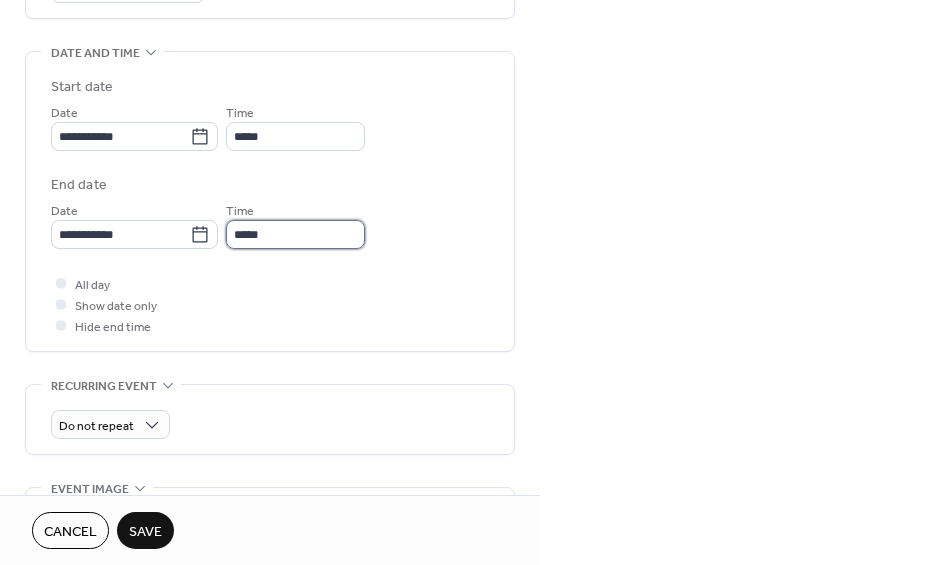 click on "*****" at bounding box center [295, 234] 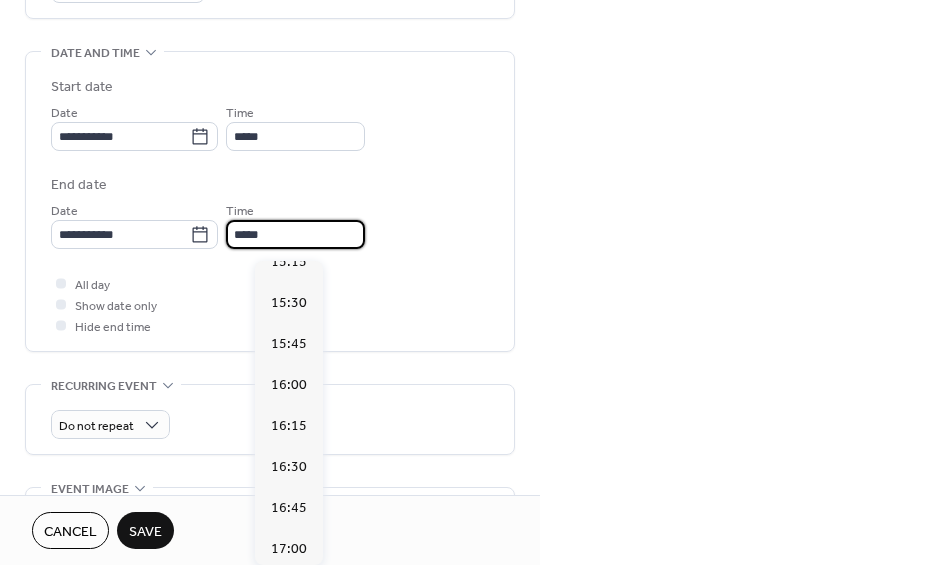 scroll, scrollTop: 2522, scrollLeft: 0, axis: vertical 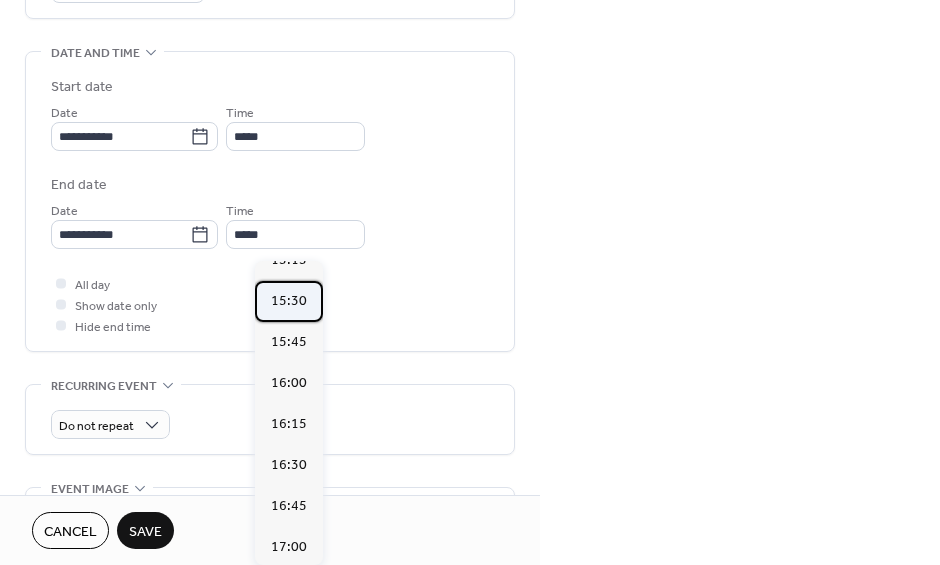 click on "15:30" at bounding box center [289, 301] 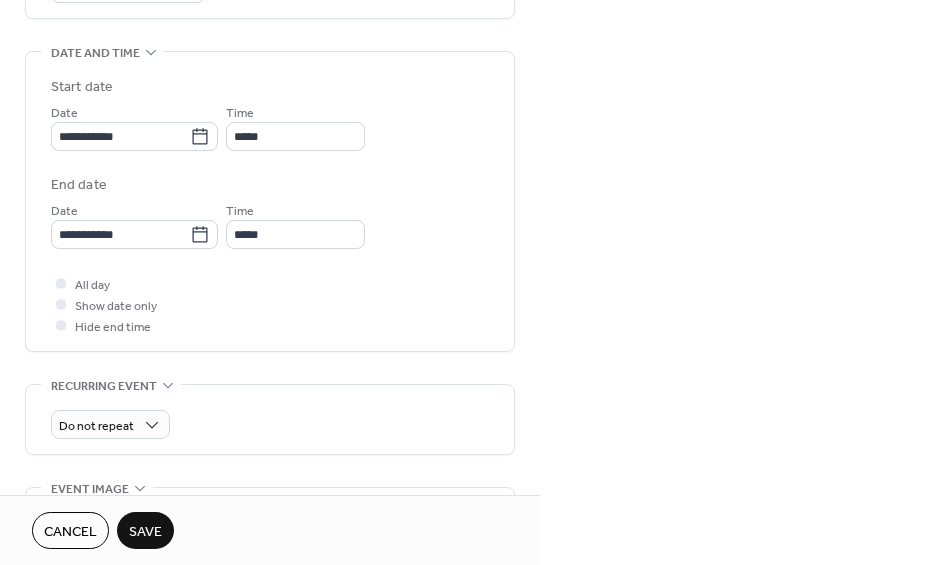 click on "All day Show date only Hide end time" at bounding box center [270, 304] 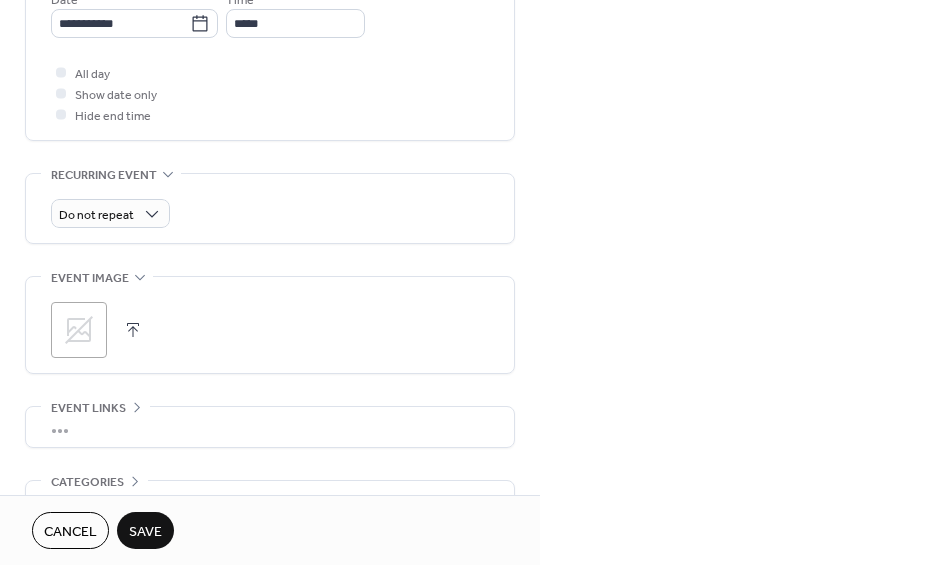 scroll, scrollTop: 852, scrollLeft: 0, axis: vertical 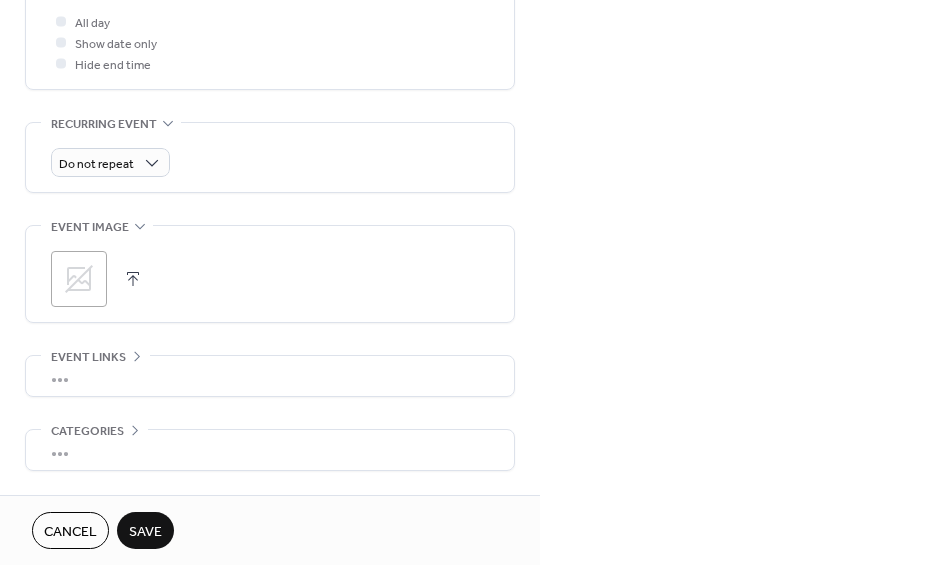 click 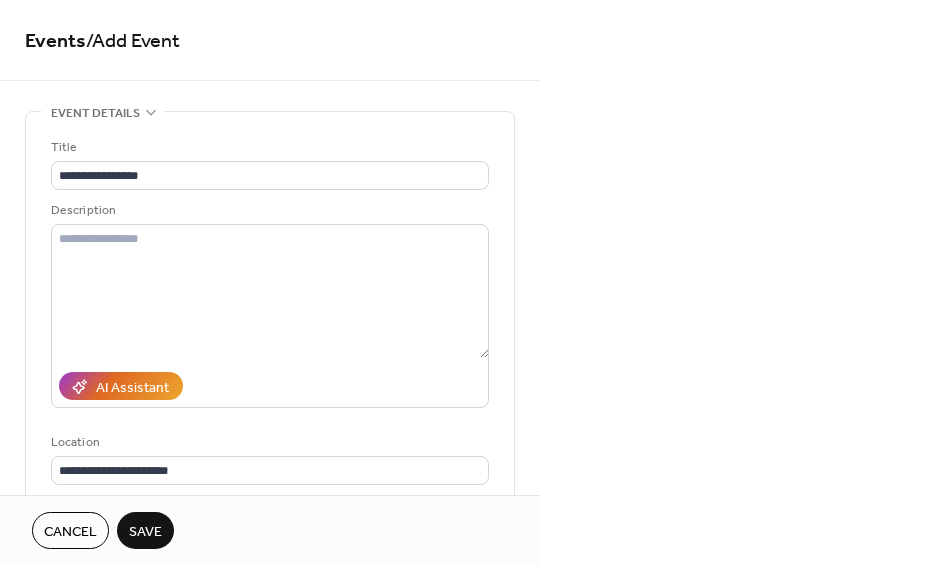 scroll, scrollTop: 0, scrollLeft: 0, axis: both 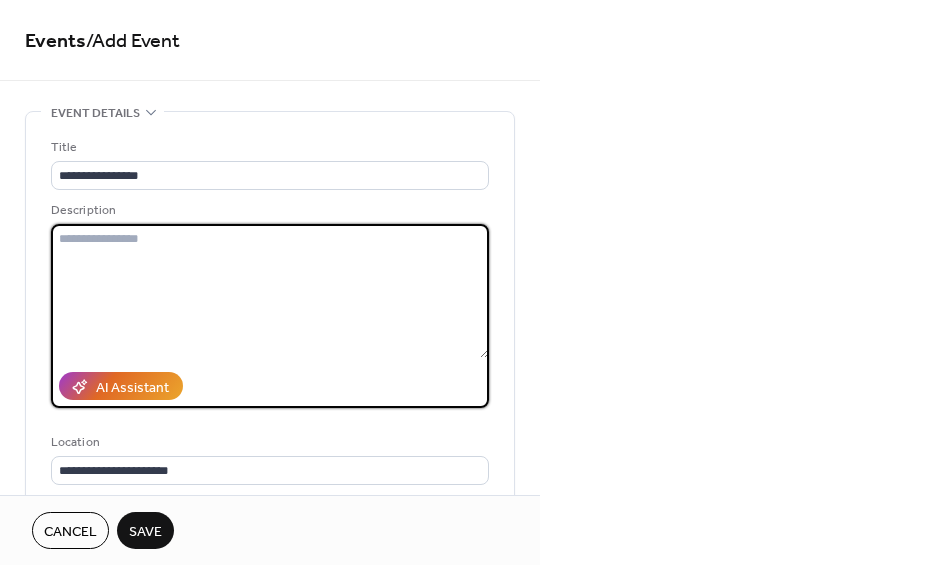 click at bounding box center [270, 291] 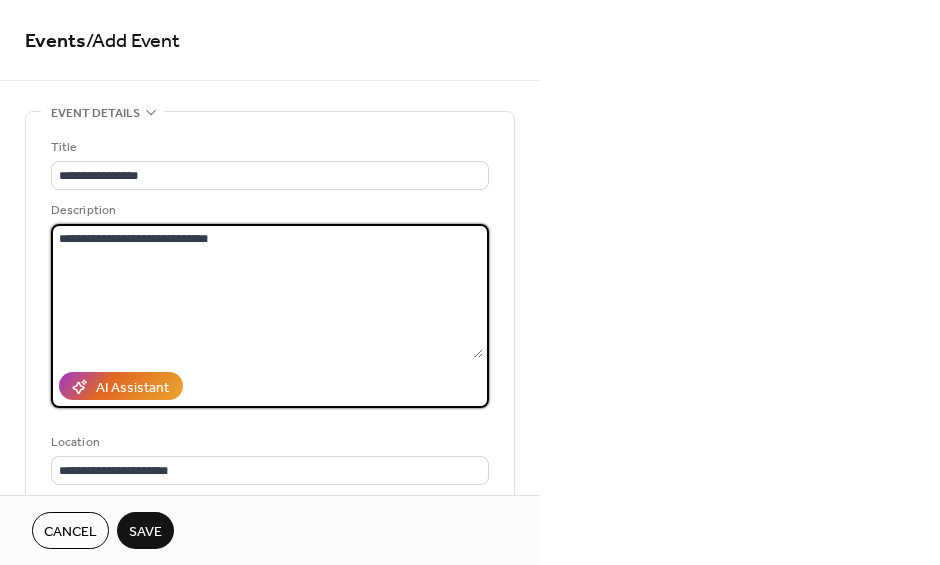 click on "**********" at bounding box center (267, 291) 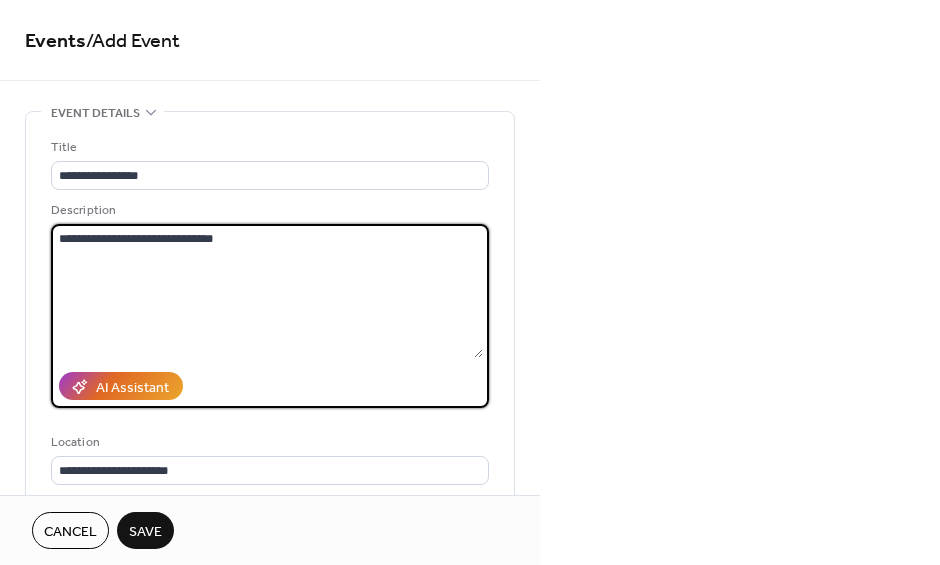 click on "**********" at bounding box center (267, 291) 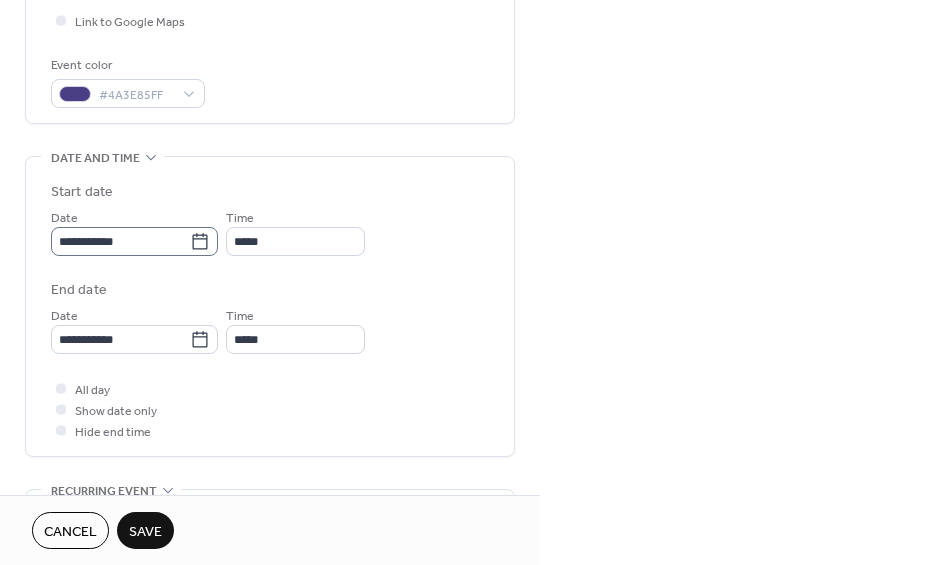 scroll, scrollTop: 486, scrollLeft: 0, axis: vertical 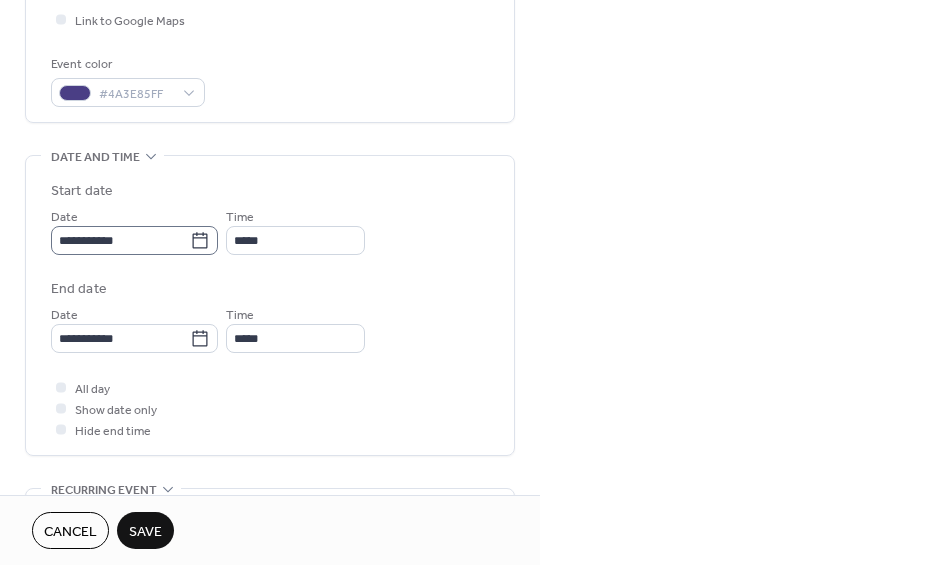 type on "**********" 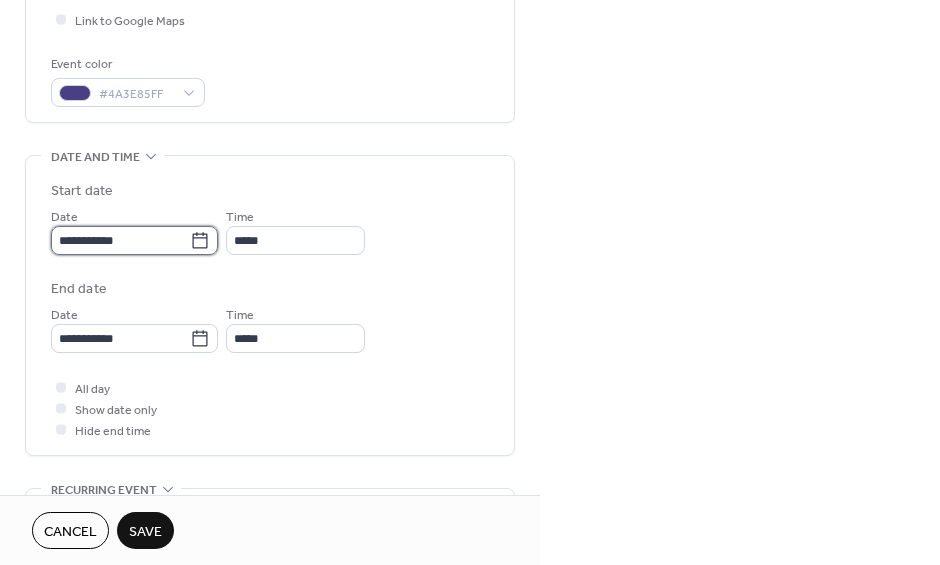 click on "**********" at bounding box center [120, 240] 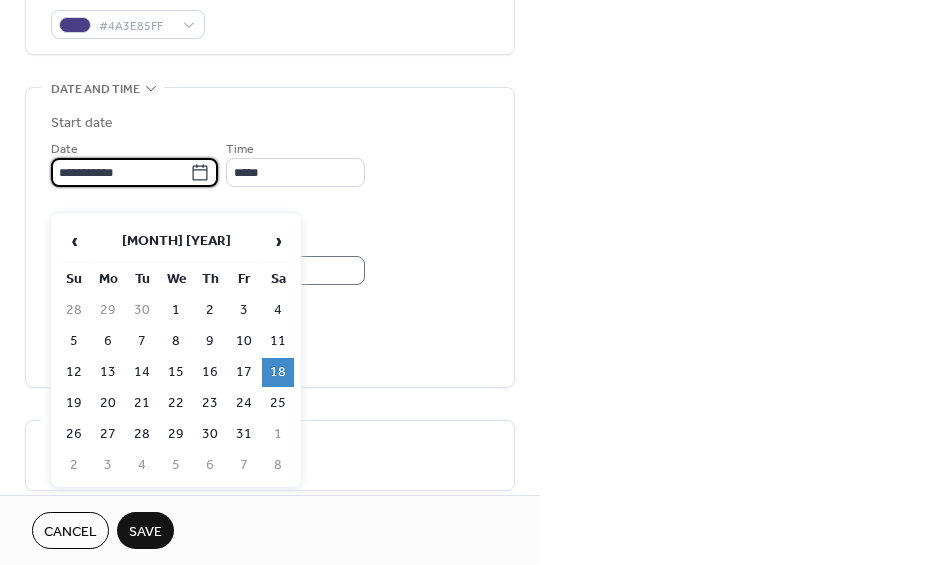 scroll, scrollTop: 565, scrollLeft: 0, axis: vertical 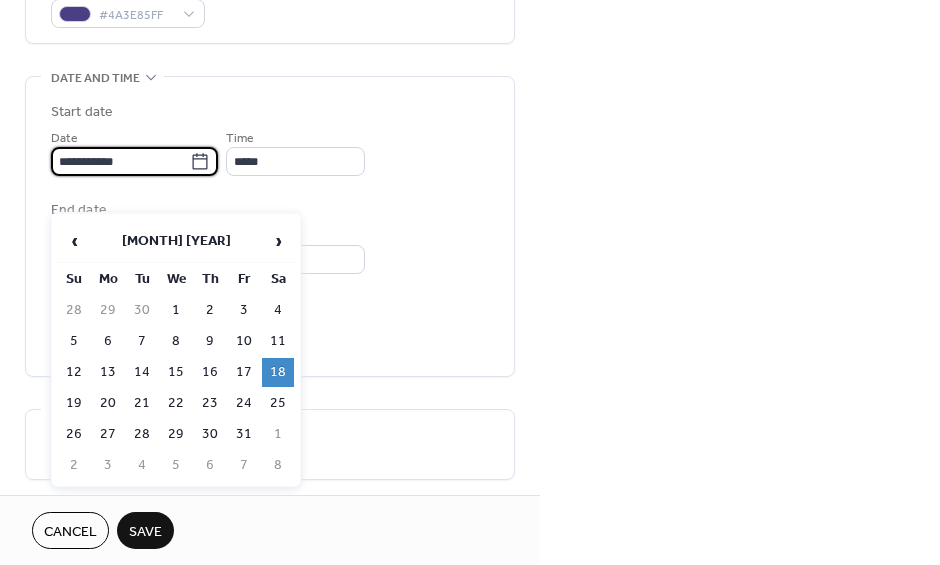 click on "**********" at bounding box center (270, 226) 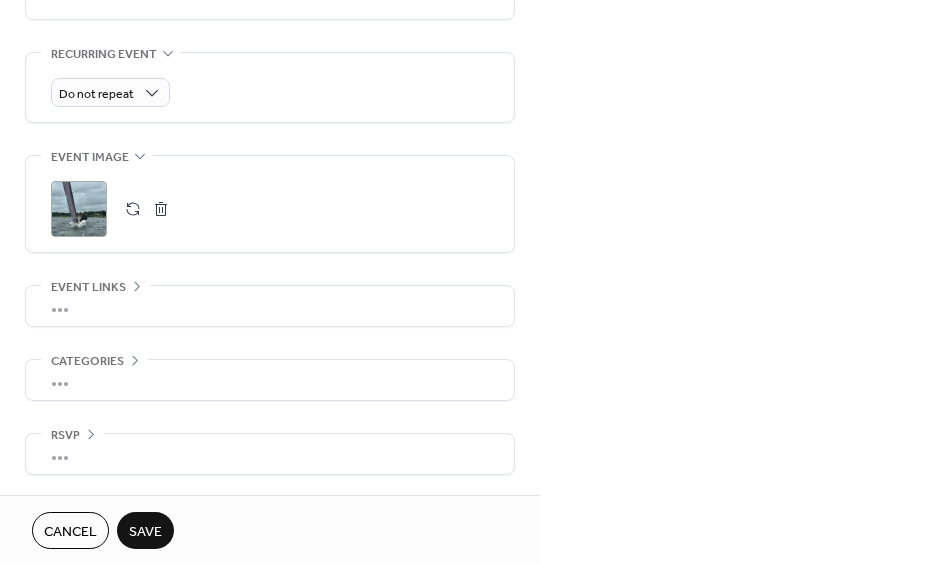 scroll, scrollTop: 930, scrollLeft: 0, axis: vertical 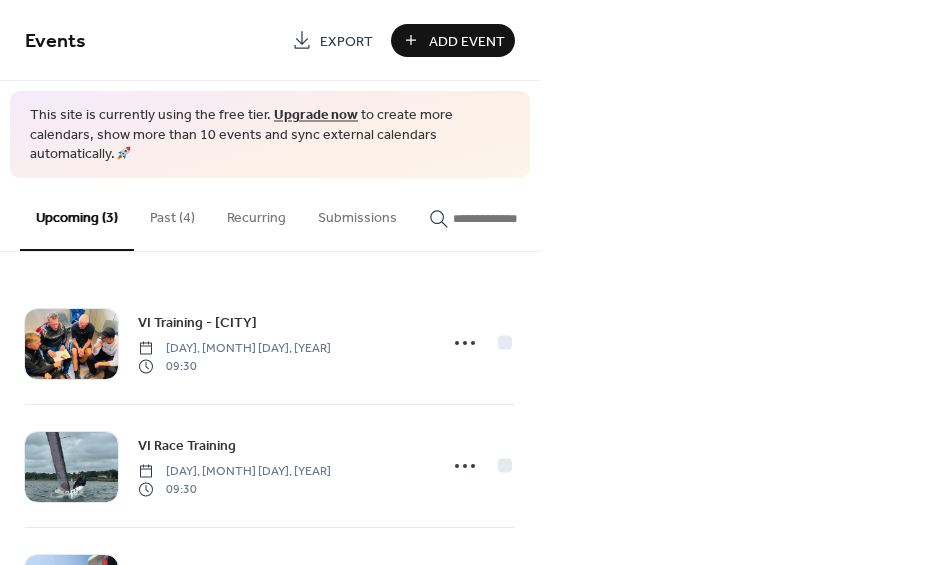 click on "Add Event" at bounding box center (467, 41) 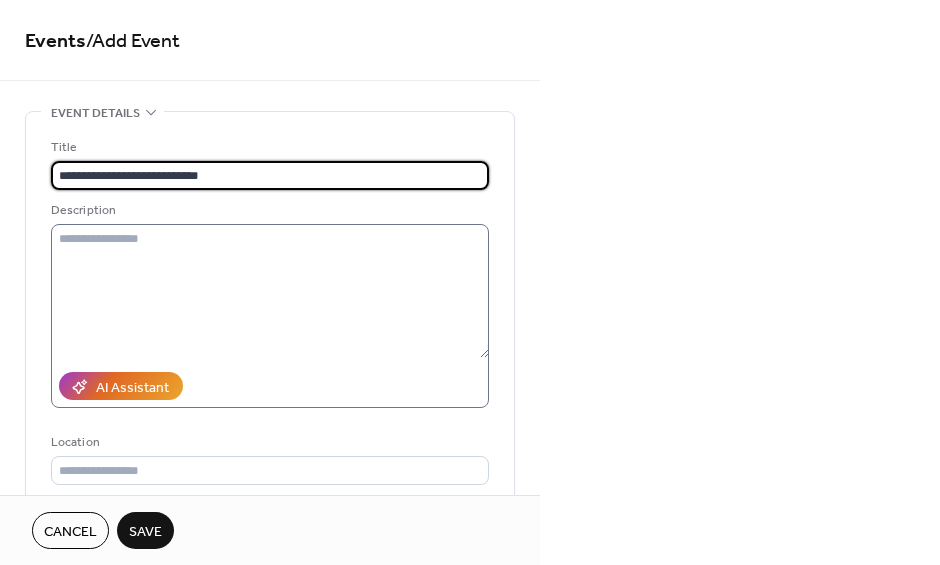 type on "**********" 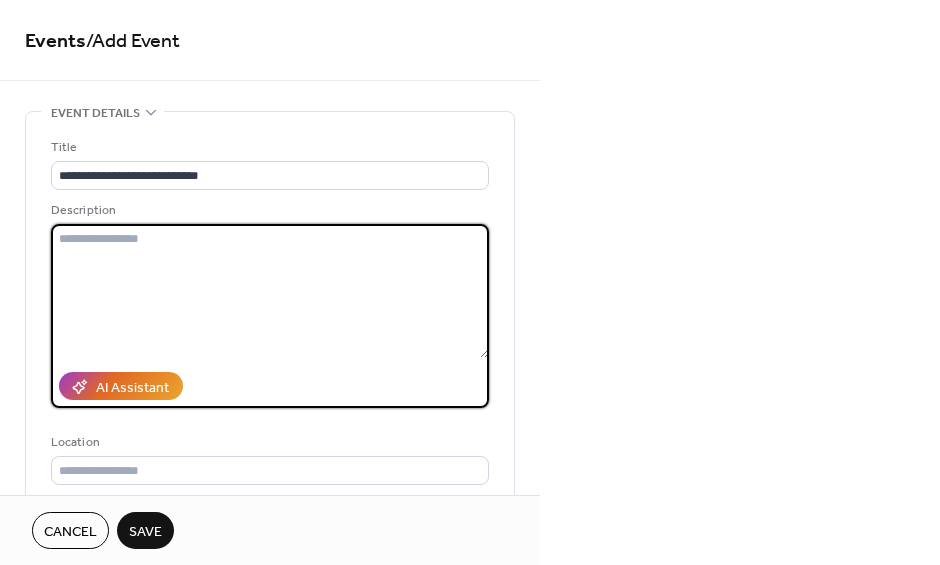 click at bounding box center [270, 291] 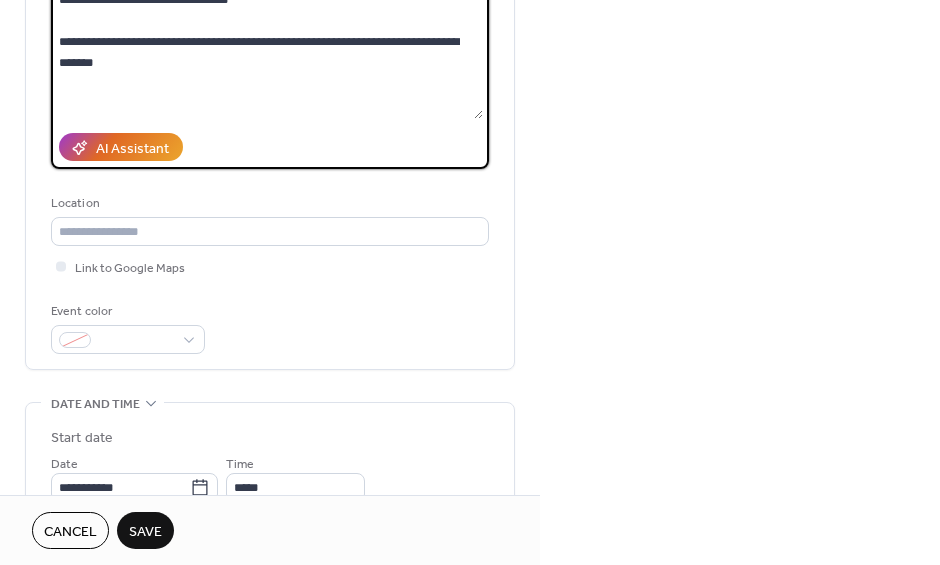 scroll, scrollTop: 256, scrollLeft: 0, axis: vertical 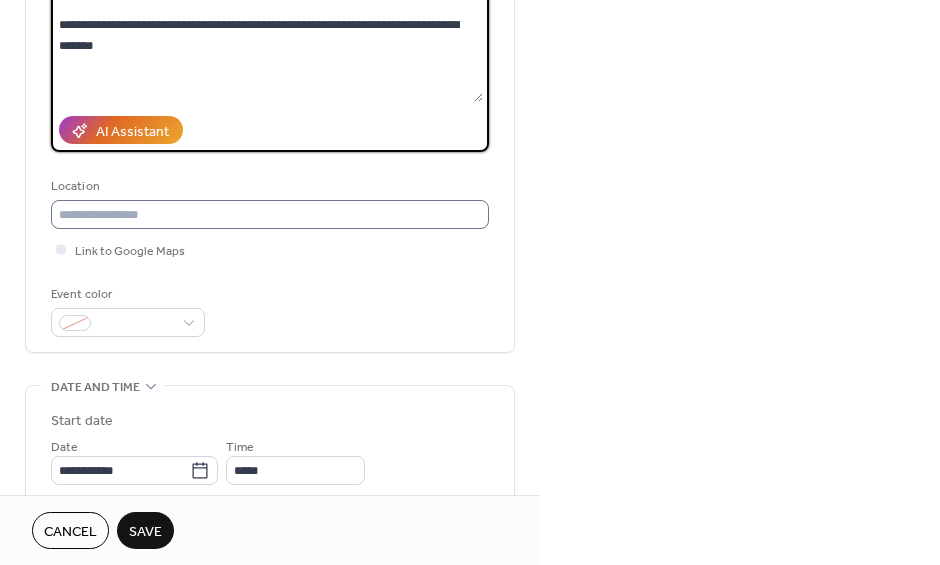 type on "**********" 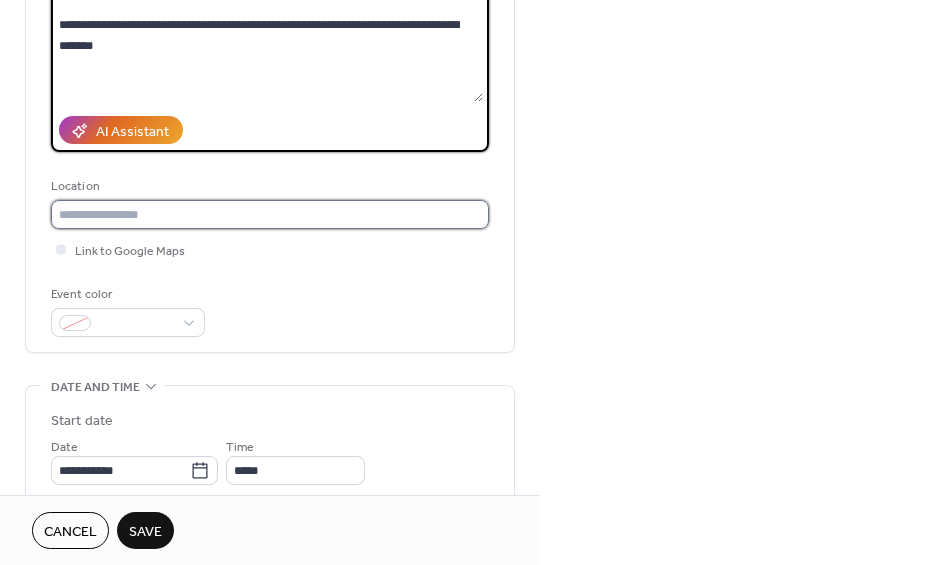 click at bounding box center (270, 214) 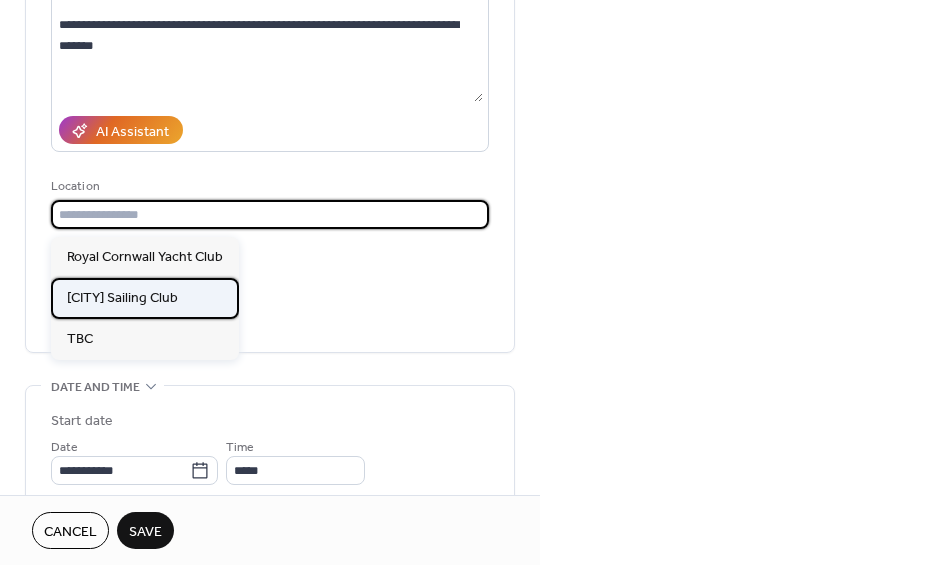 click on "[CITY] Sailing Club" at bounding box center [145, 298] 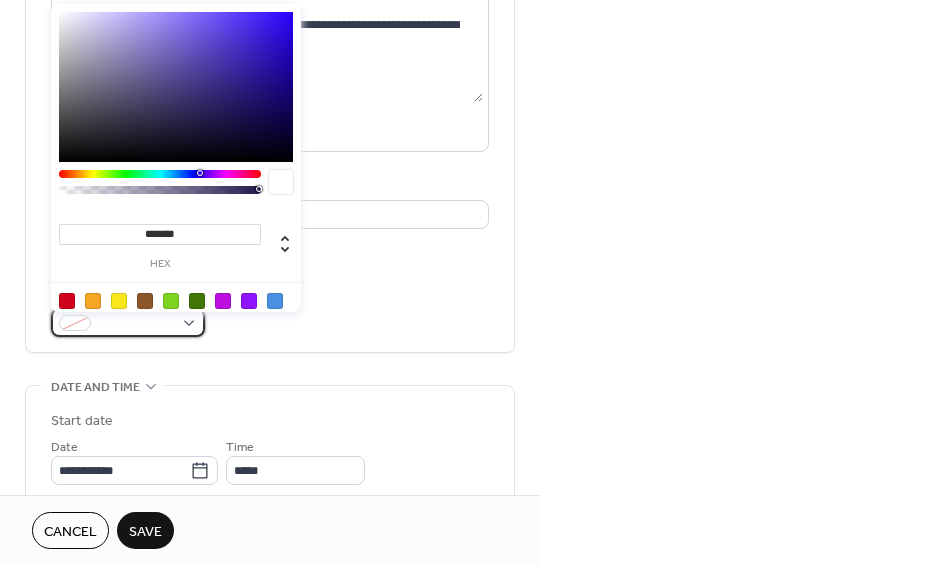 click at bounding box center [136, 324] 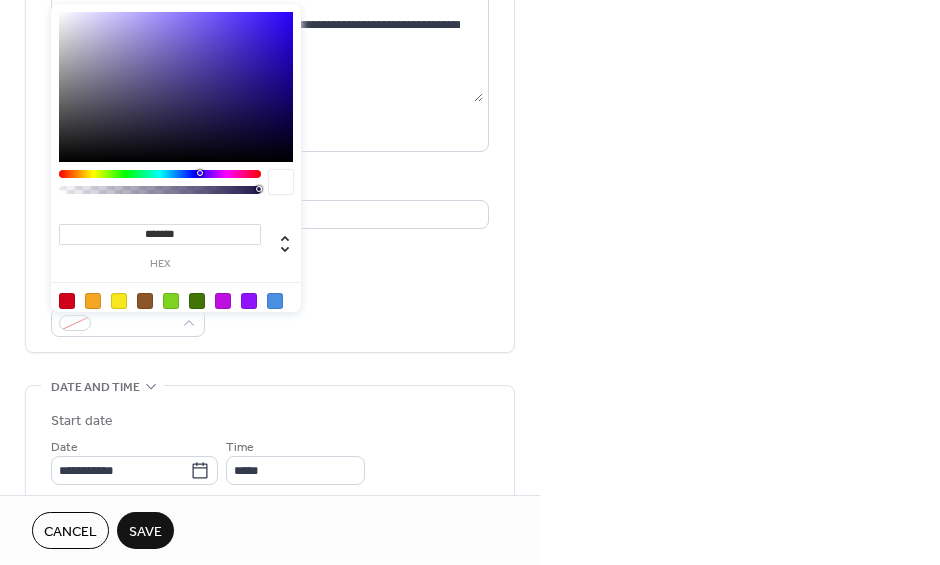 click at bounding box center (197, 301) 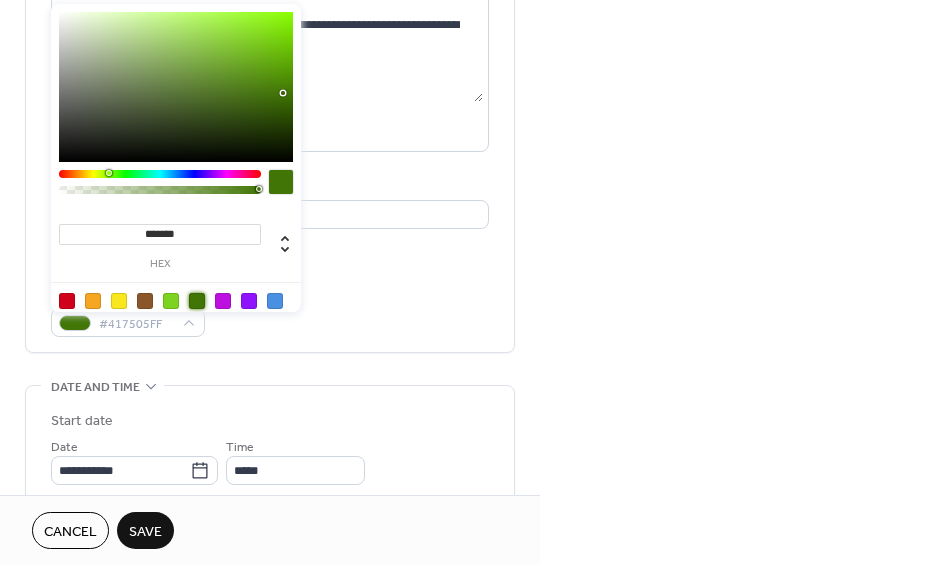 click at bounding box center [171, 301] 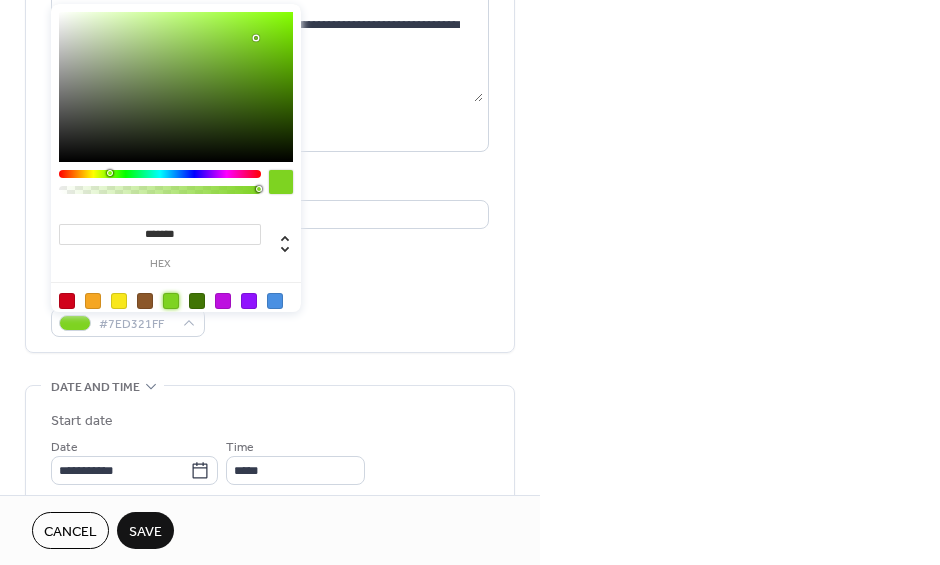 click at bounding box center (275, 301) 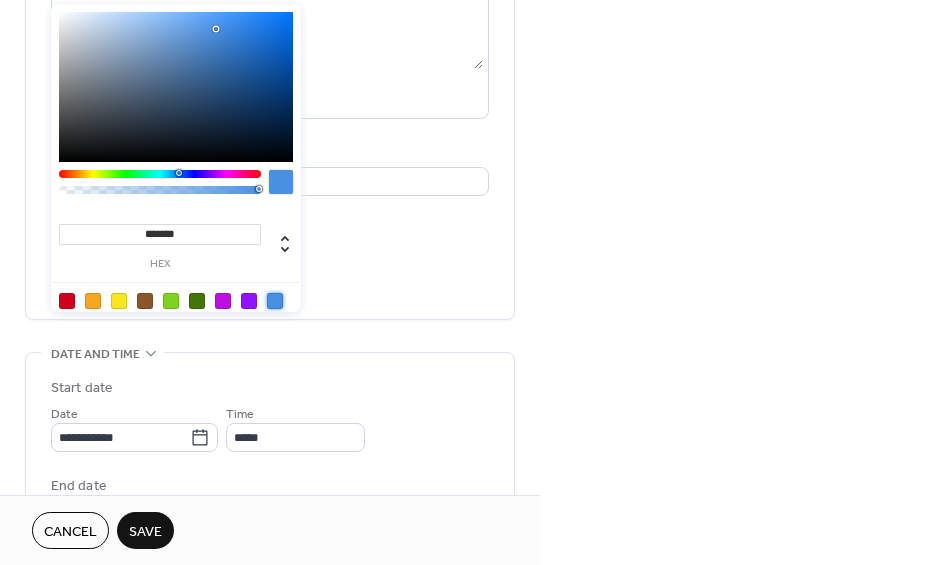 scroll, scrollTop: 300, scrollLeft: 0, axis: vertical 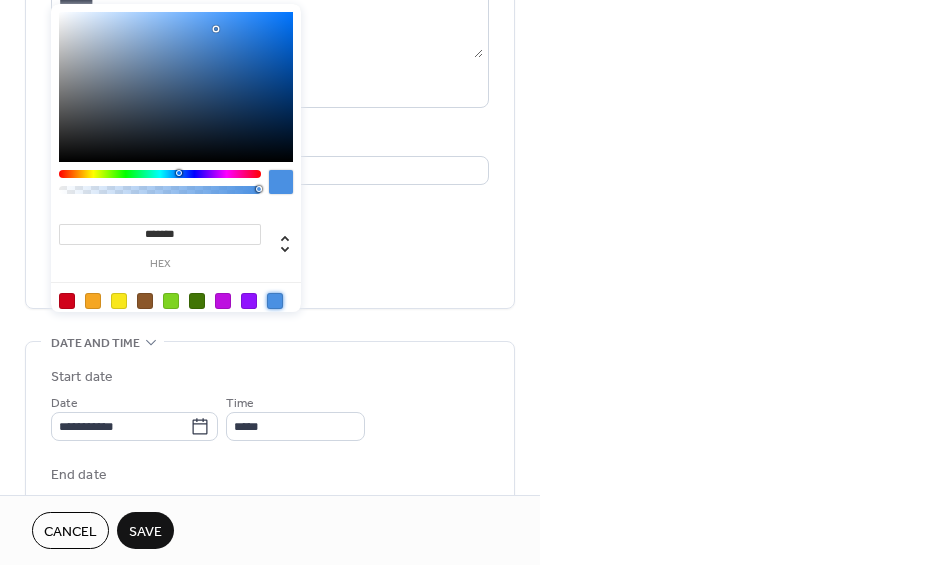 click on "**********" at bounding box center (270, 491) 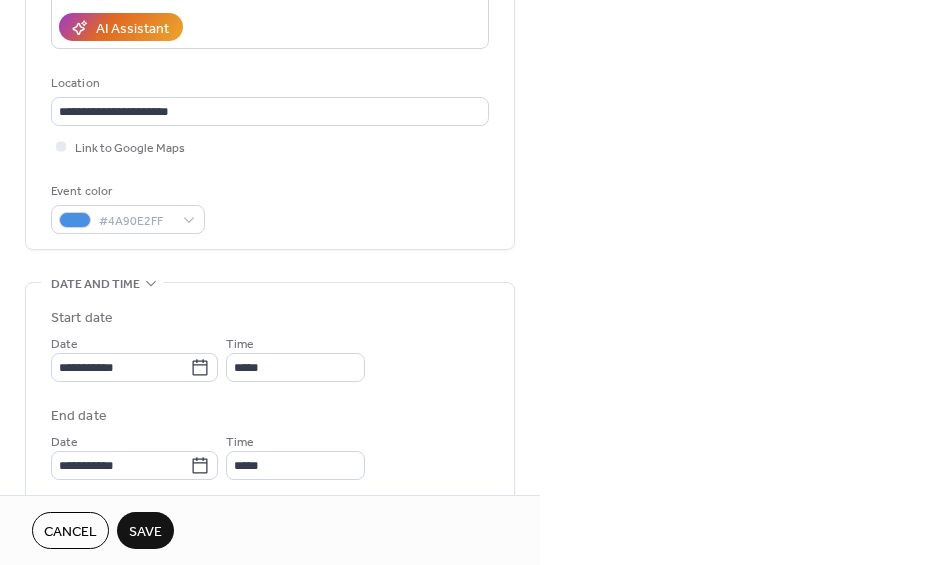 scroll, scrollTop: 386, scrollLeft: 0, axis: vertical 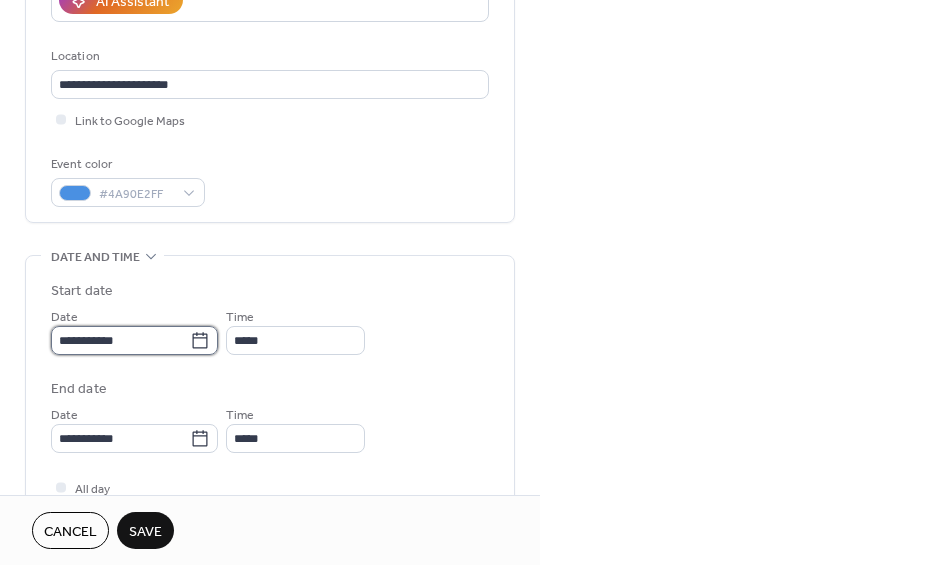 click on "**********" at bounding box center (120, 340) 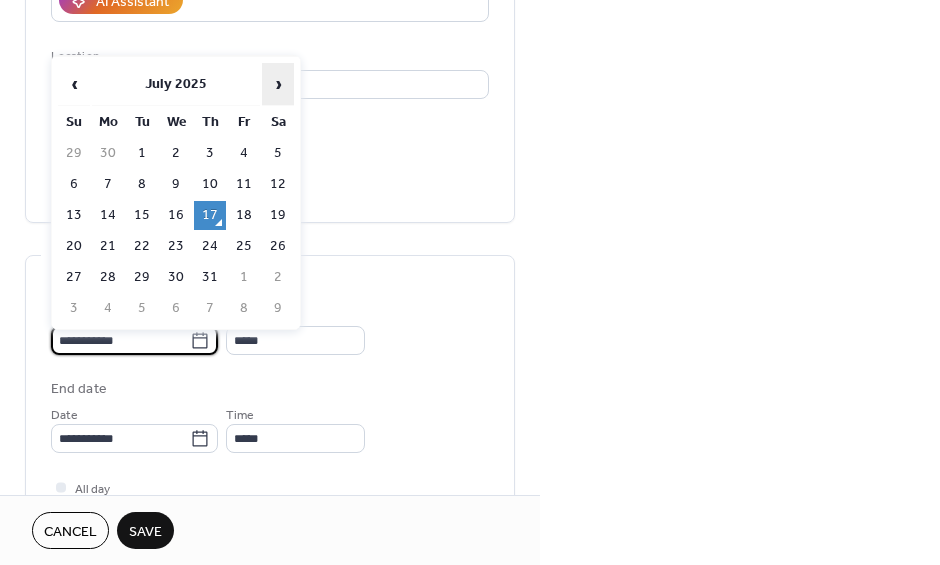 click on "›" at bounding box center [278, 84] 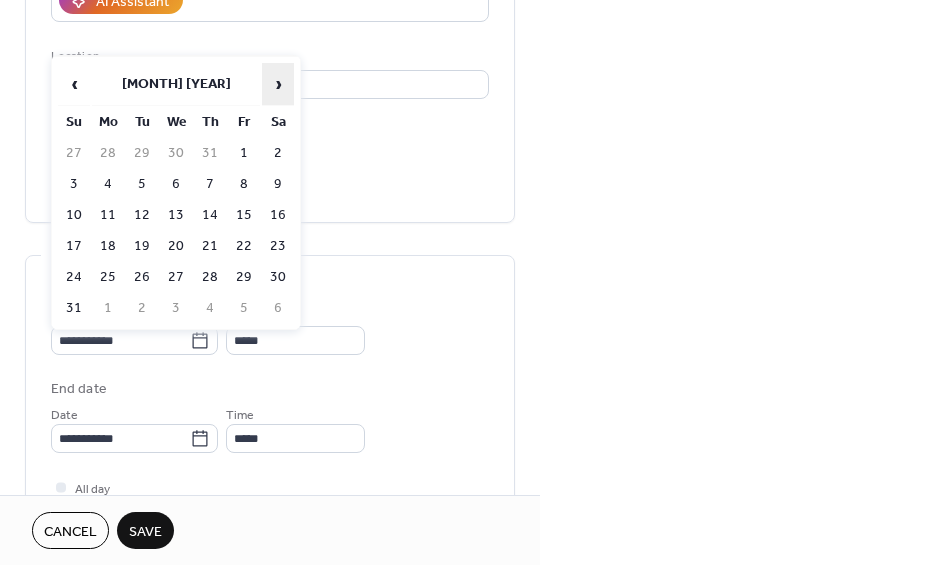 click on "›" at bounding box center [278, 84] 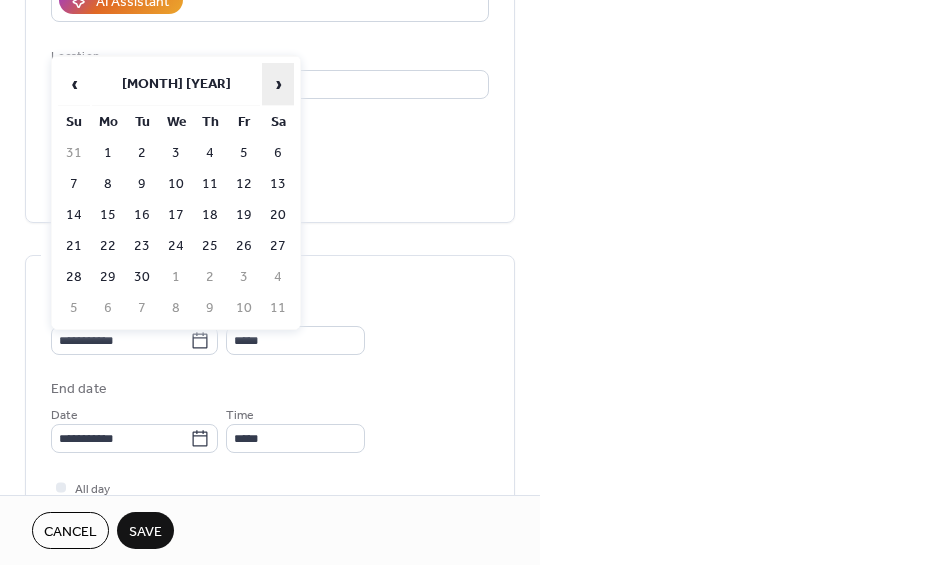 click on "›" at bounding box center (278, 84) 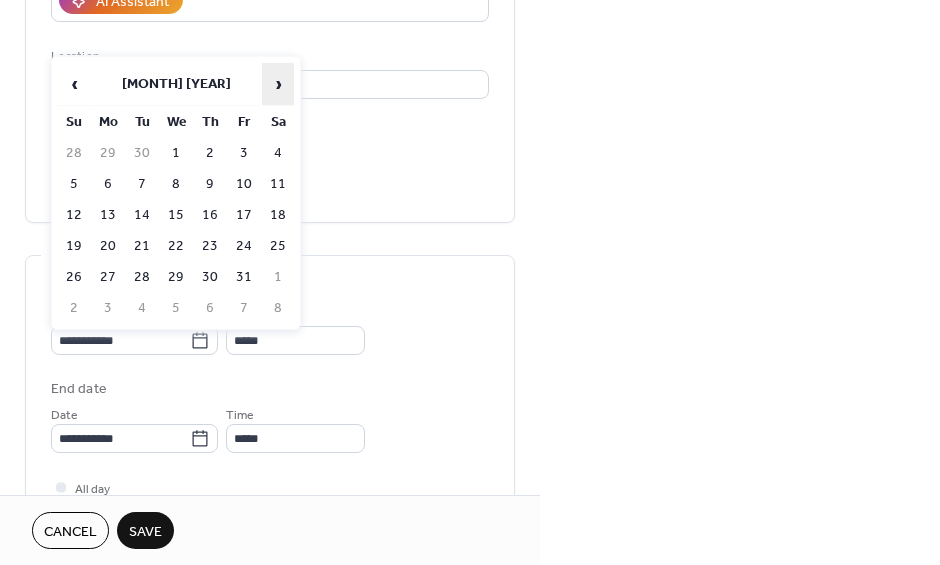 click on "›" at bounding box center [278, 84] 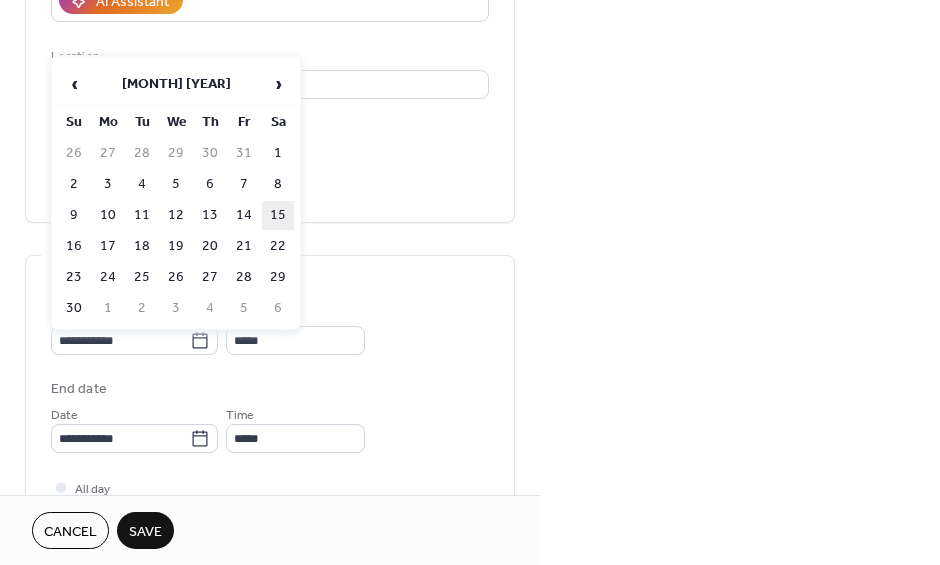 click on "15" at bounding box center [278, 215] 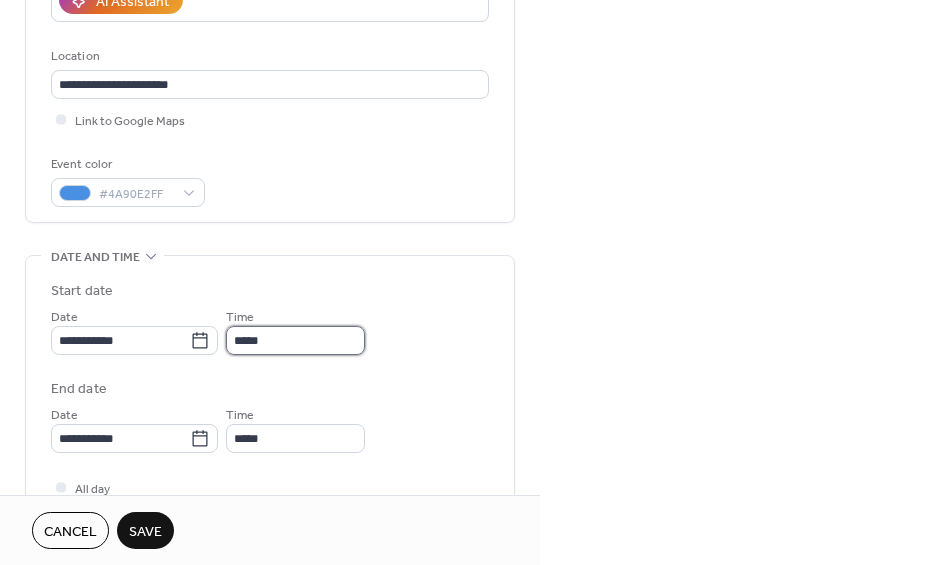 click on "*****" at bounding box center [295, 340] 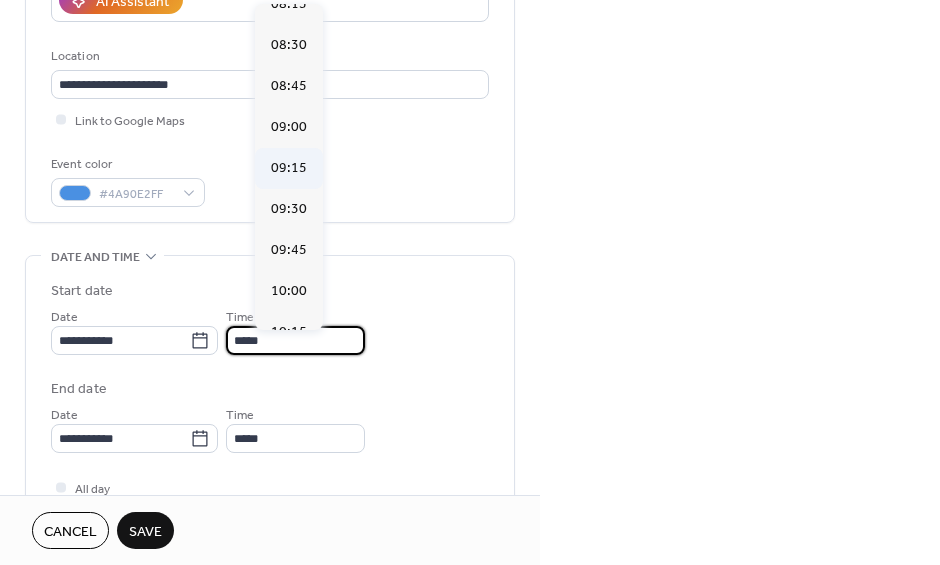 scroll, scrollTop: 1400, scrollLeft: 0, axis: vertical 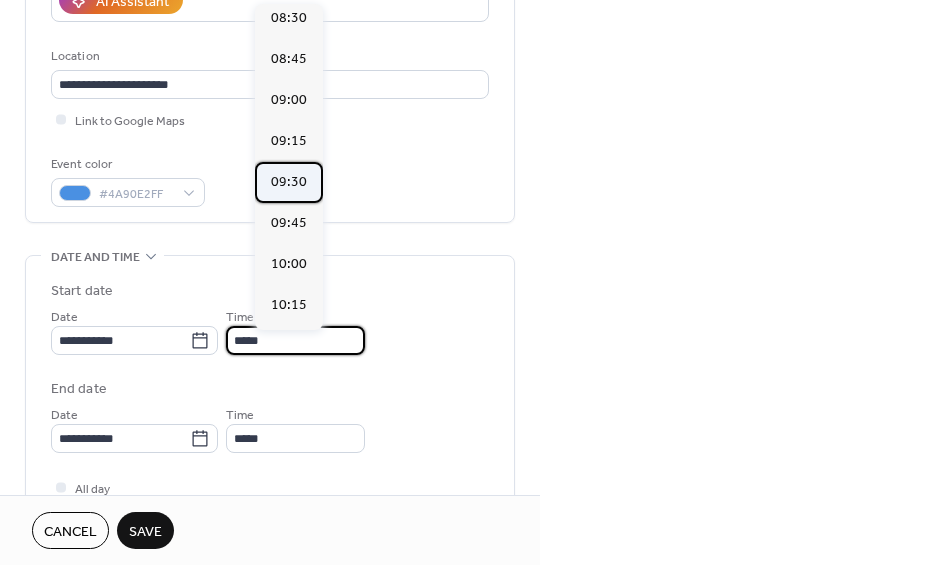 click on "09:30" at bounding box center (289, 182) 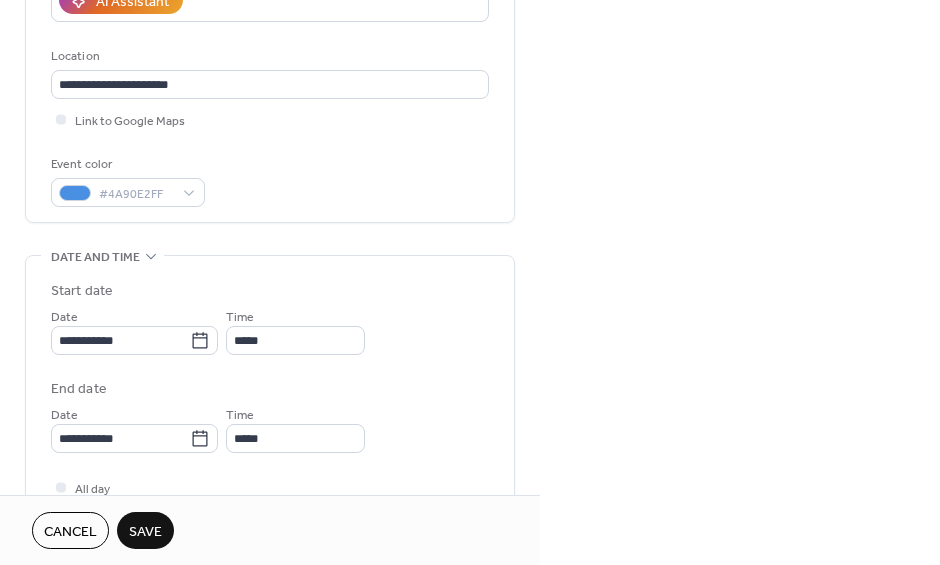 type on "*****" 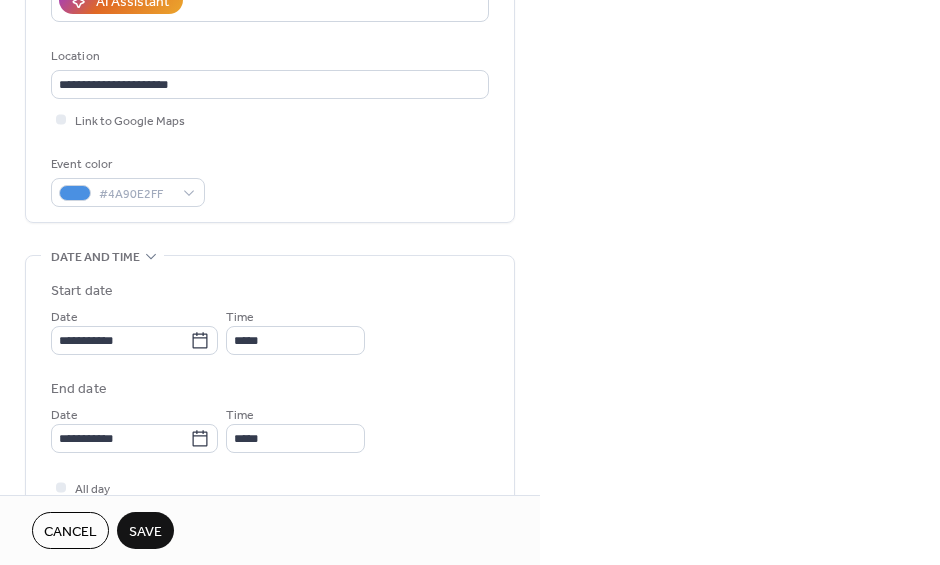 type on "*****" 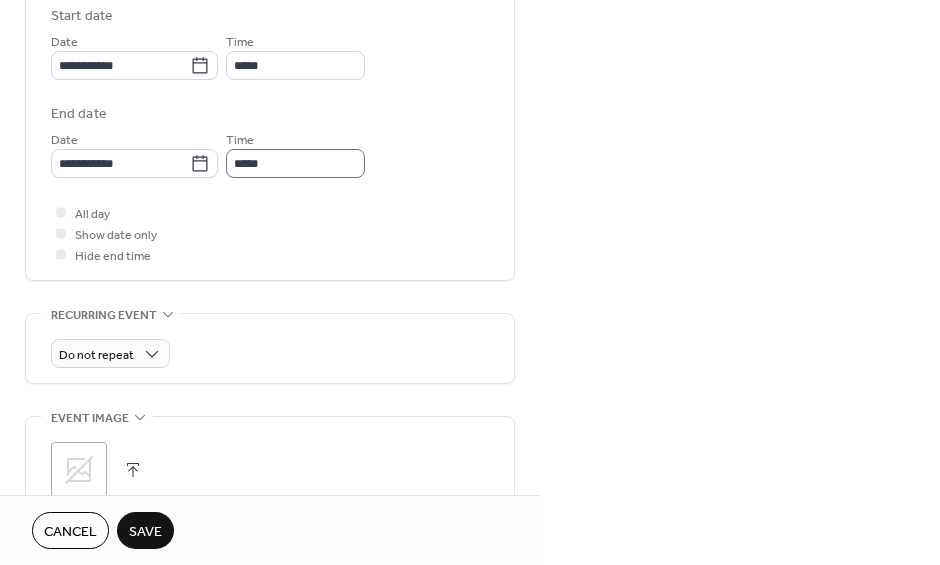 scroll, scrollTop: 671, scrollLeft: 0, axis: vertical 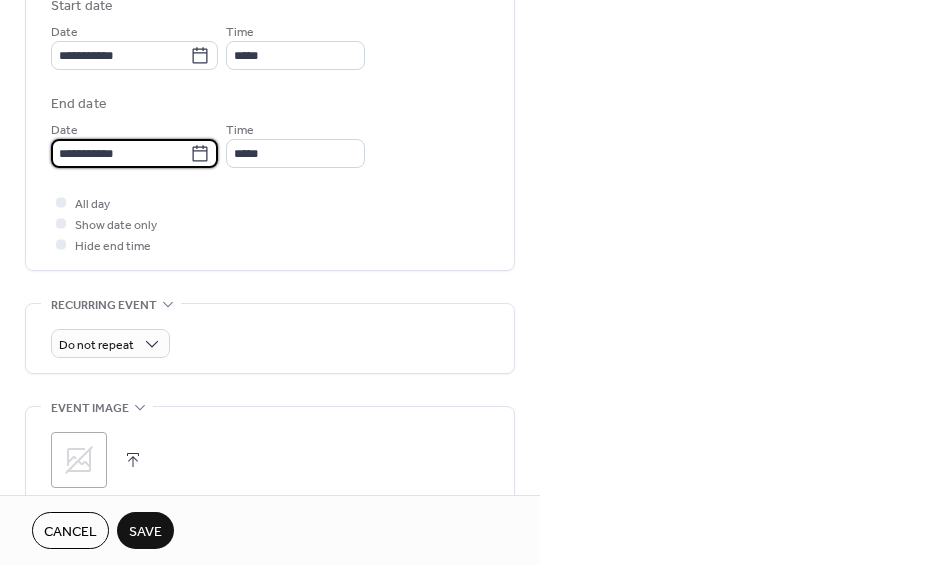 click on "**********" at bounding box center [120, 153] 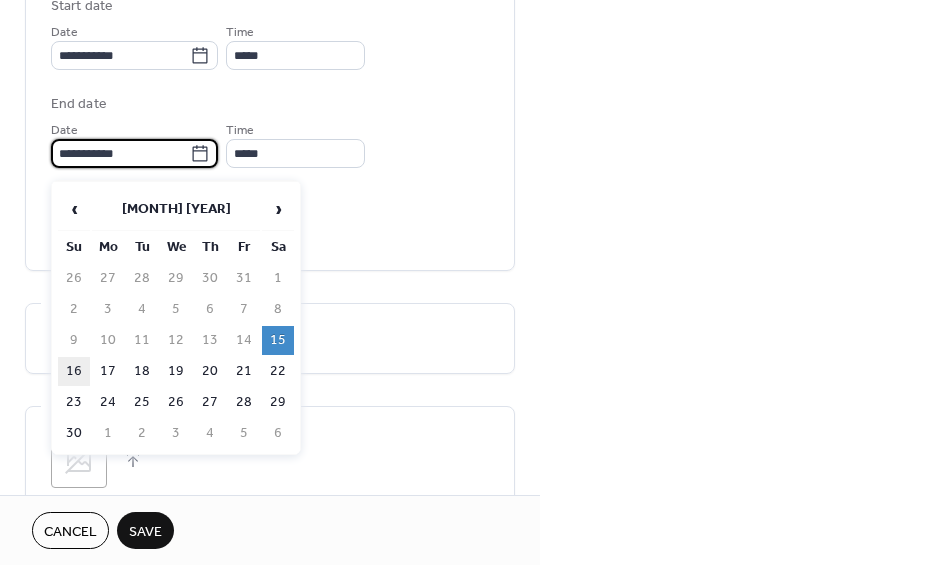 click on "16" at bounding box center (74, 371) 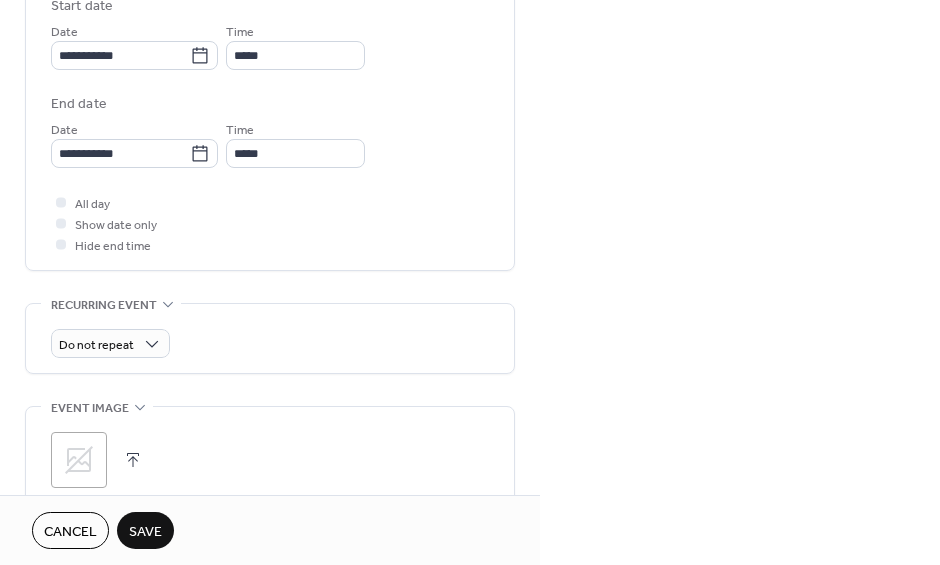 type on "**********" 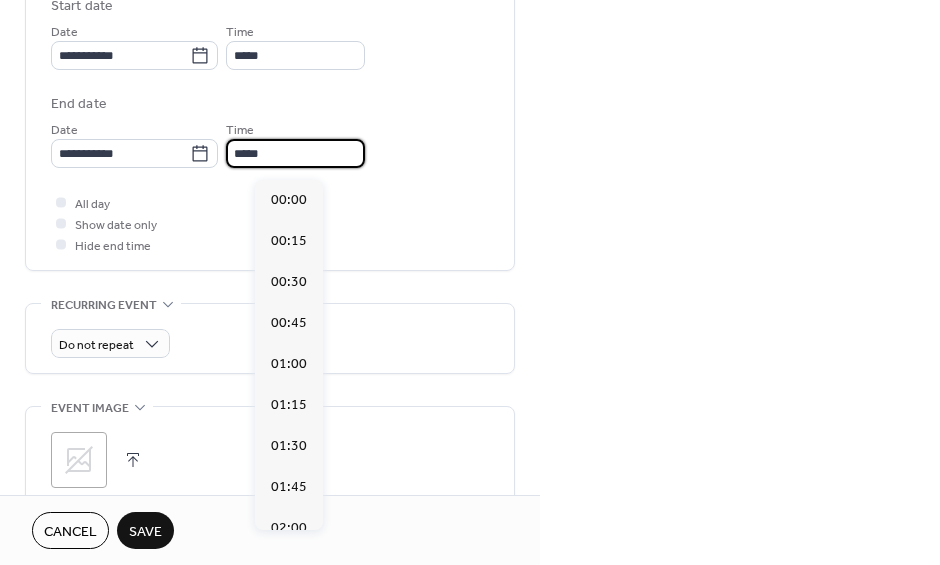 click on "*****" at bounding box center [295, 153] 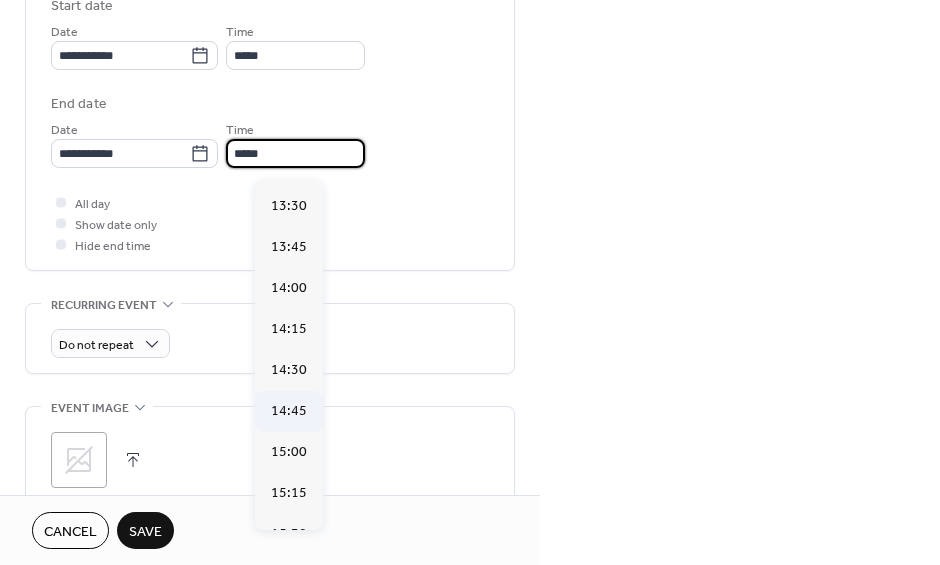 scroll, scrollTop: 2209, scrollLeft: 0, axis: vertical 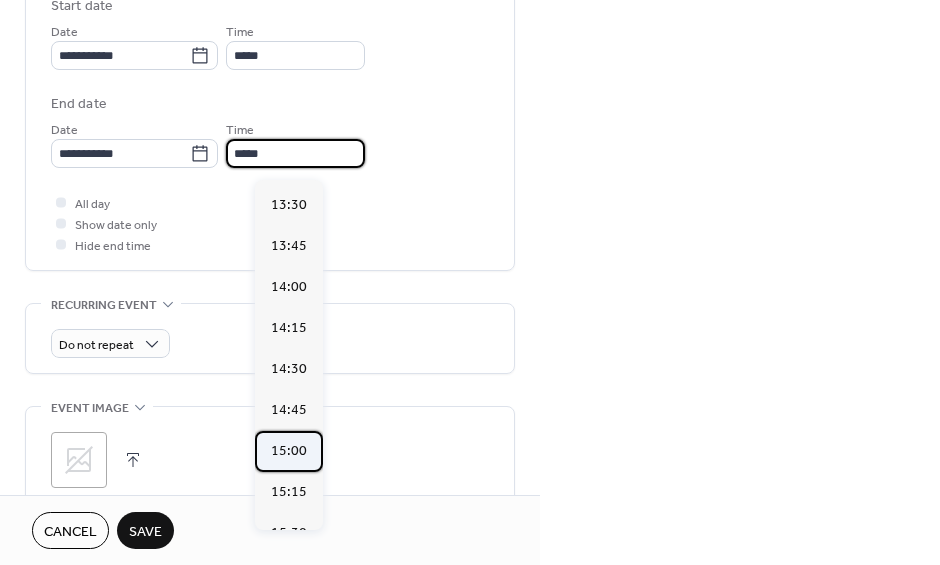 click on "15:00" at bounding box center [289, 451] 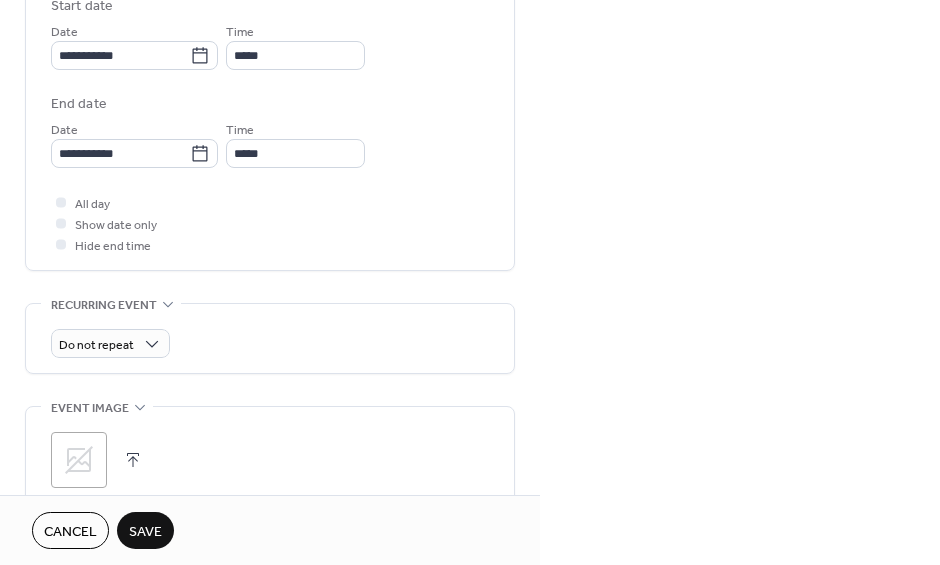 type on "*****" 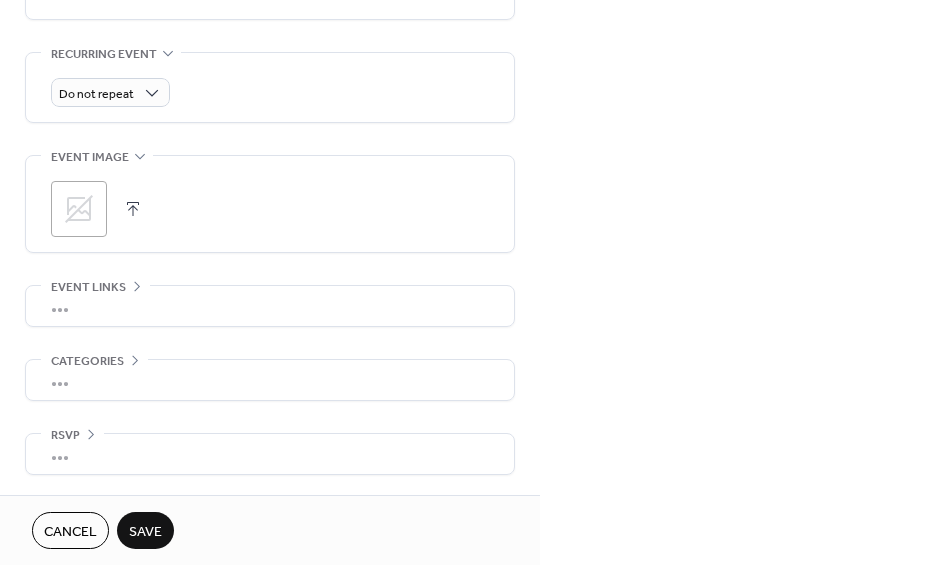 scroll, scrollTop: 930, scrollLeft: 0, axis: vertical 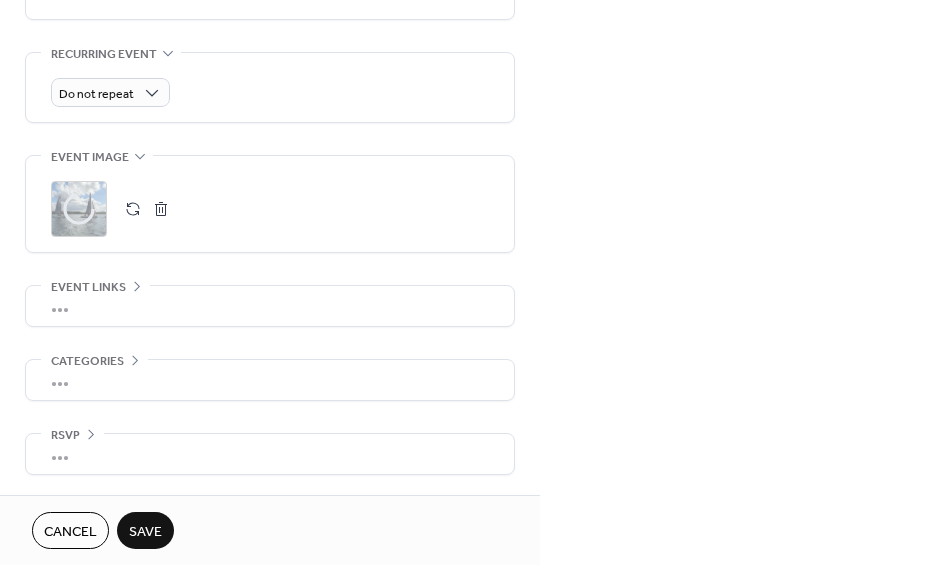 click on "Save" at bounding box center [145, 532] 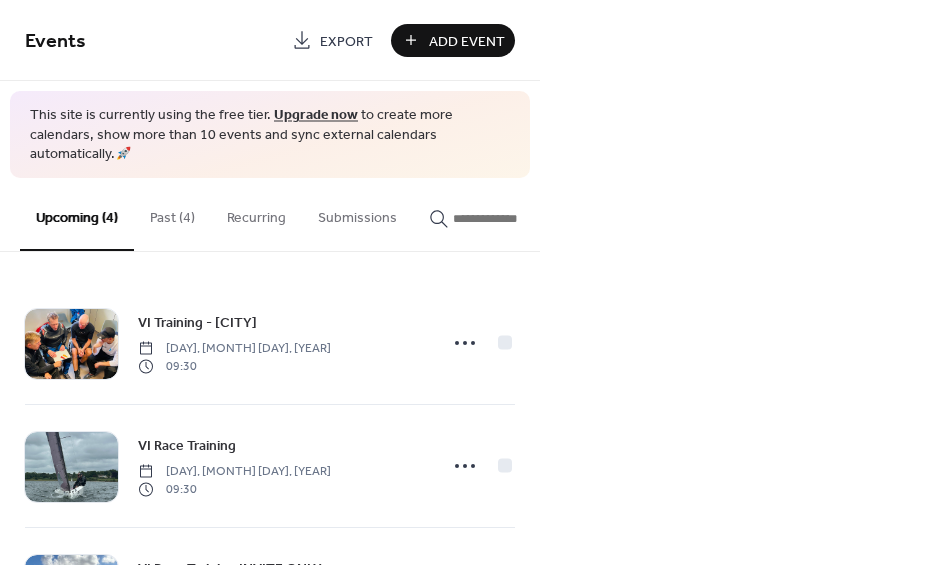 click on "Add Event" at bounding box center [467, 41] 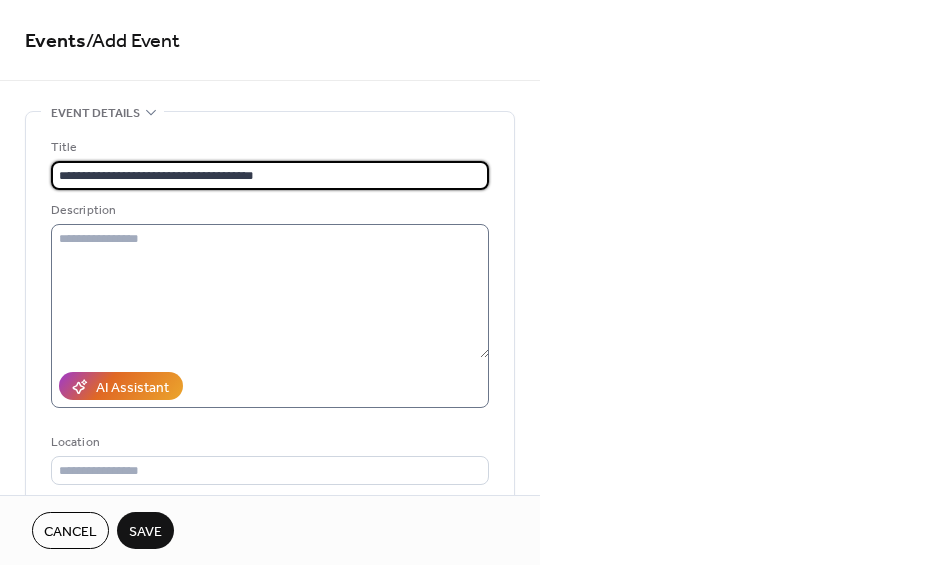 type on "**********" 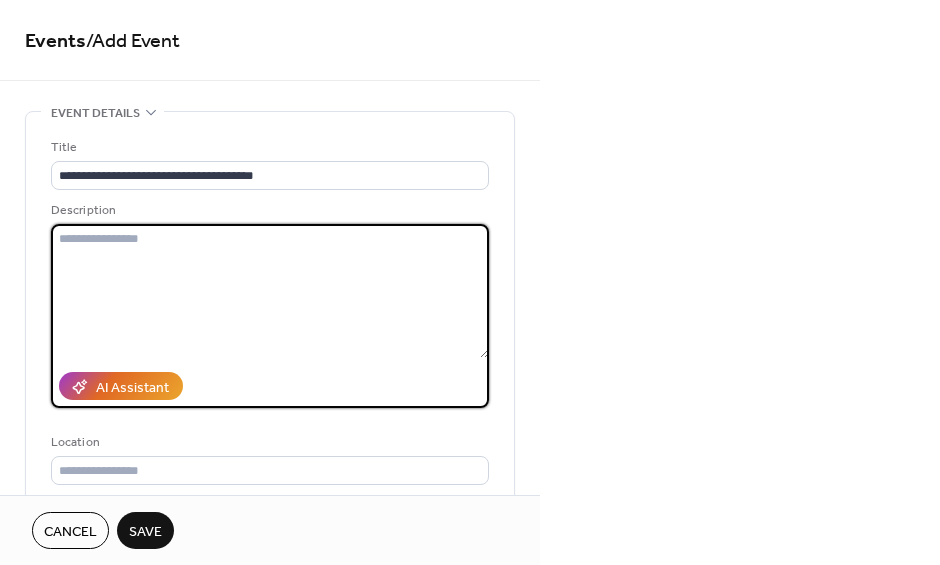 click at bounding box center [270, 291] 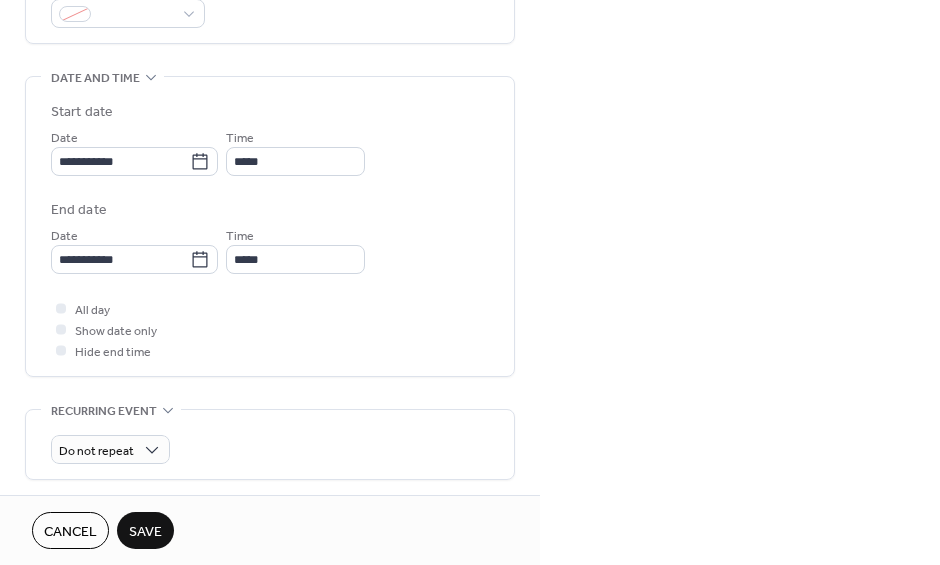 scroll, scrollTop: 566, scrollLeft: 0, axis: vertical 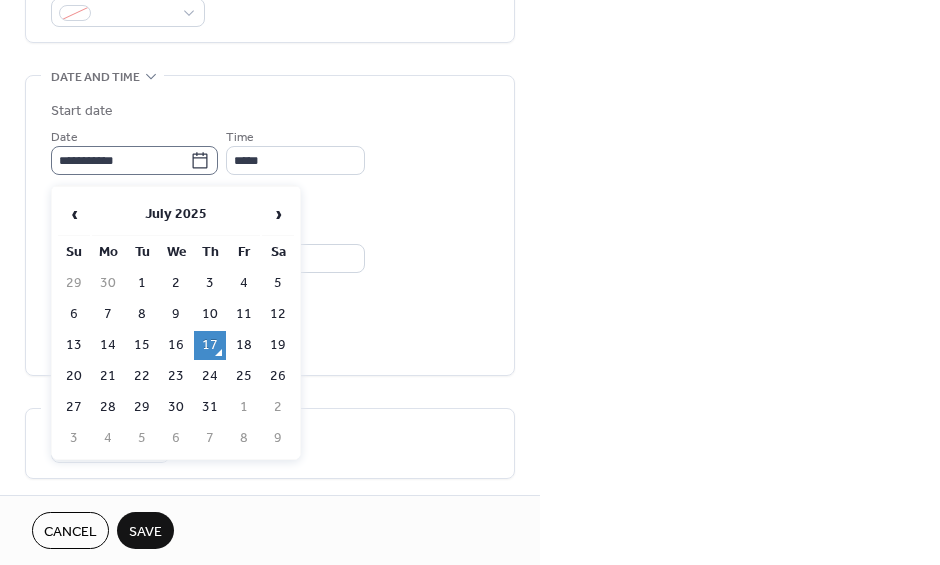 click 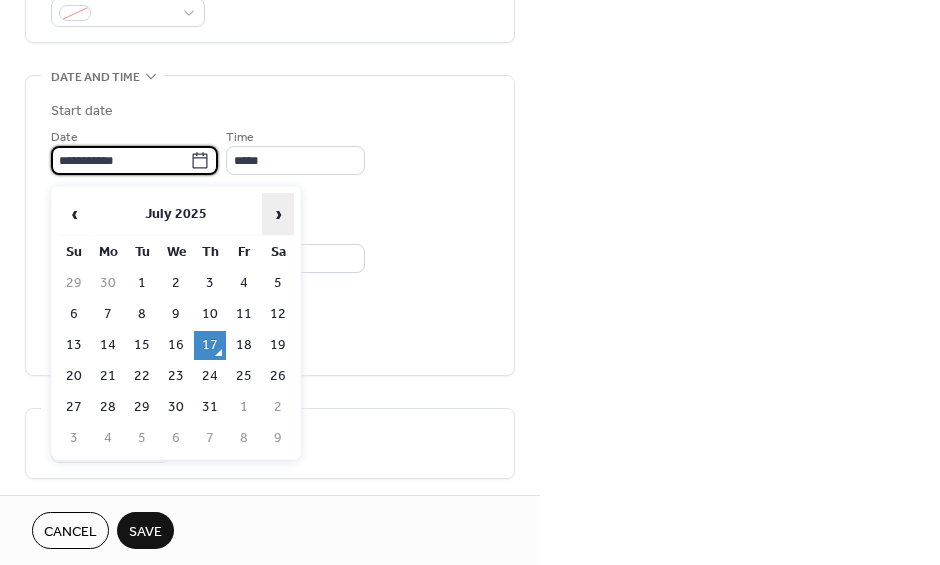 click on "›" at bounding box center (278, 214) 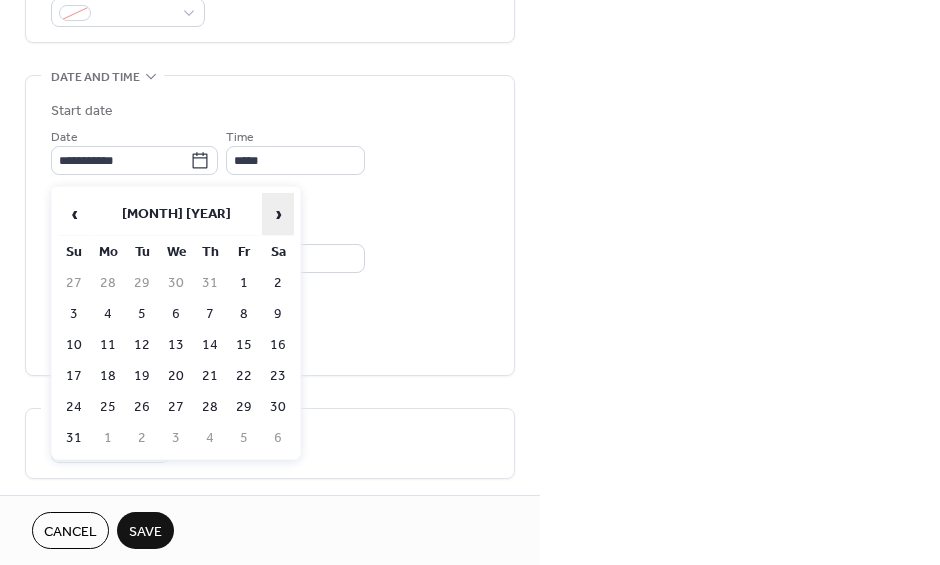 click on "›" at bounding box center (278, 214) 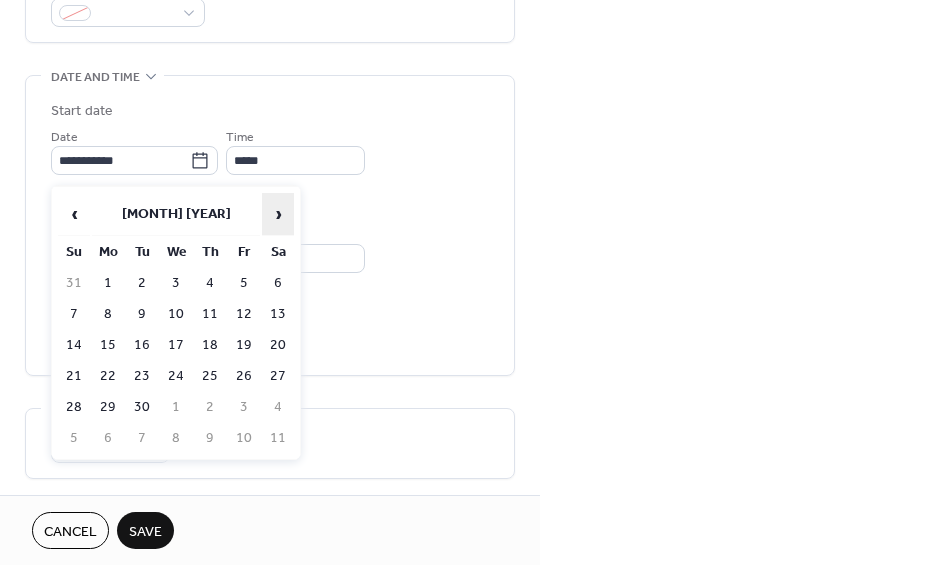click on "›" at bounding box center [278, 214] 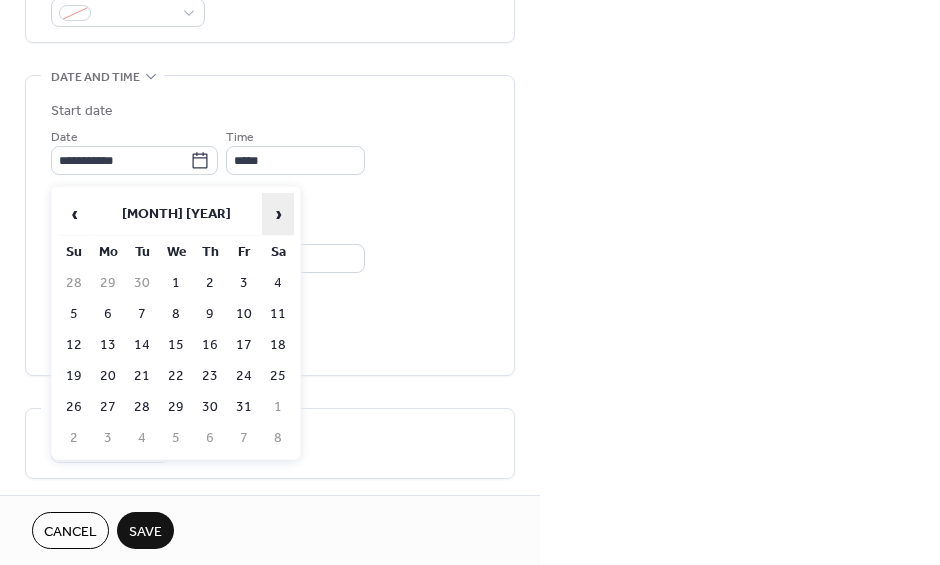 click on "›" at bounding box center [278, 214] 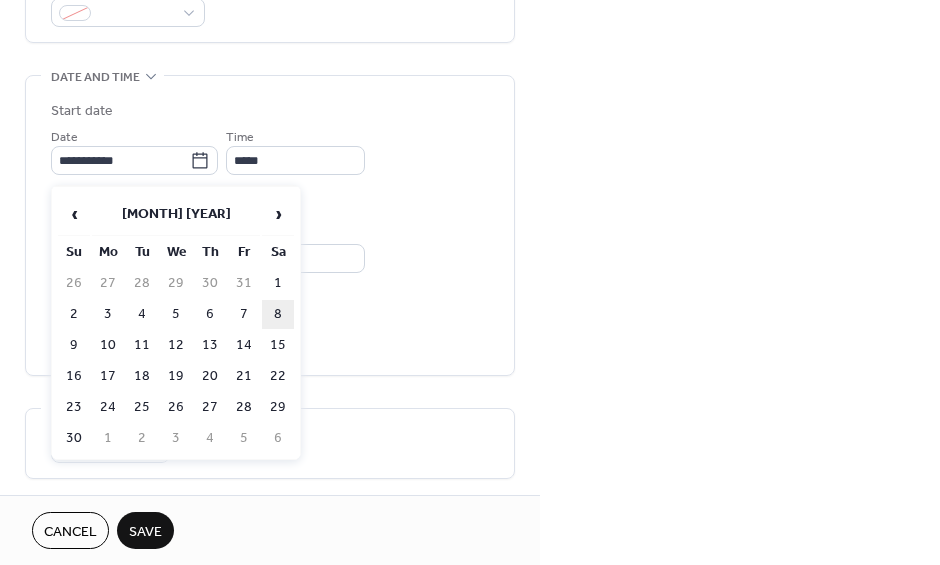 click on "8" at bounding box center [278, 314] 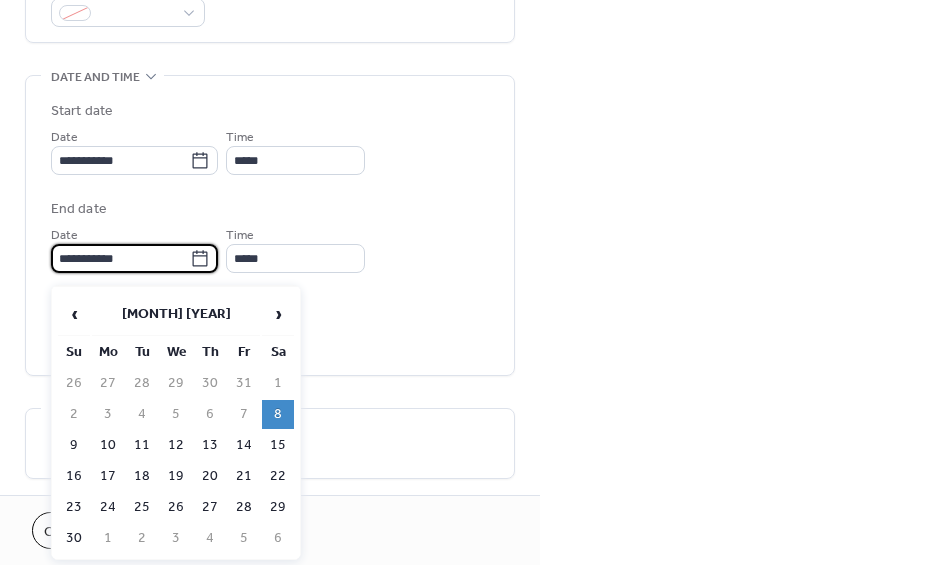 click on "**********" at bounding box center [120, 258] 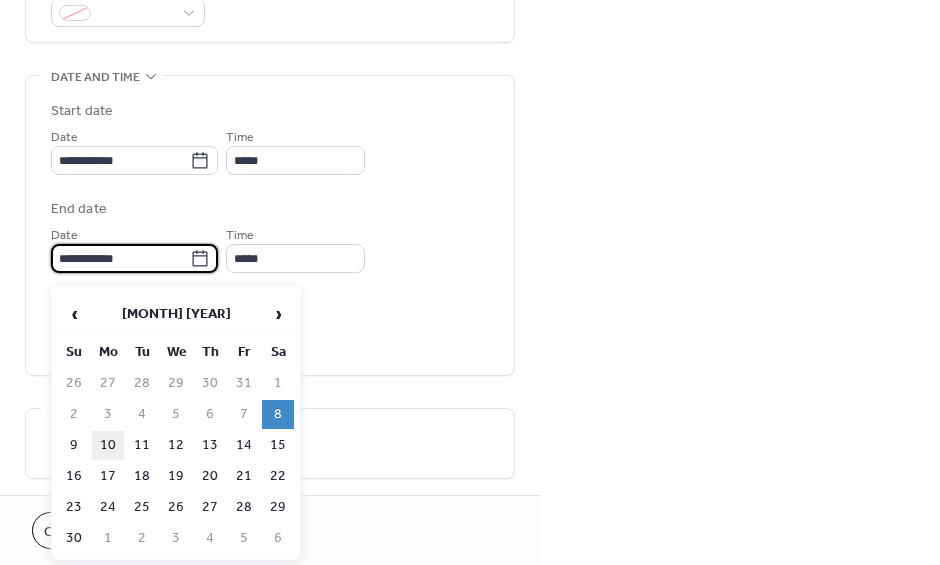 click on "10" at bounding box center (108, 445) 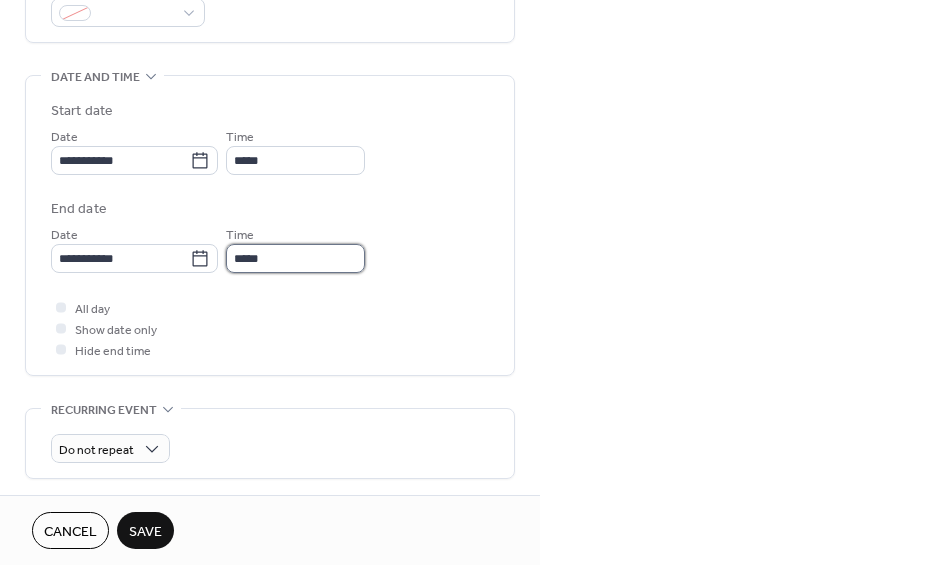 click on "*****" at bounding box center [295, 258] 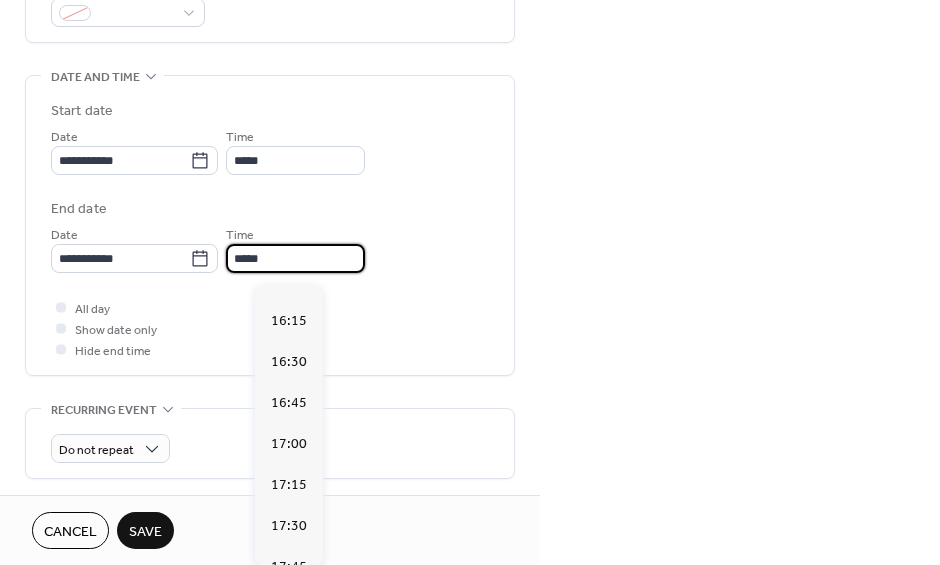 scroll, scrollTop: 2686, scrollLeft: 0, axis: vertical 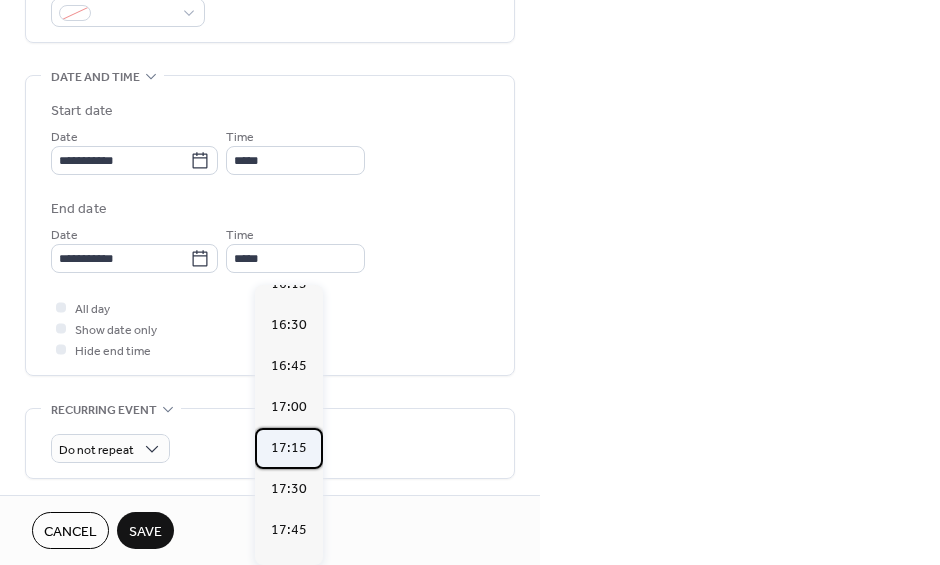 click on "17:15" at bounding box center [289, 448] 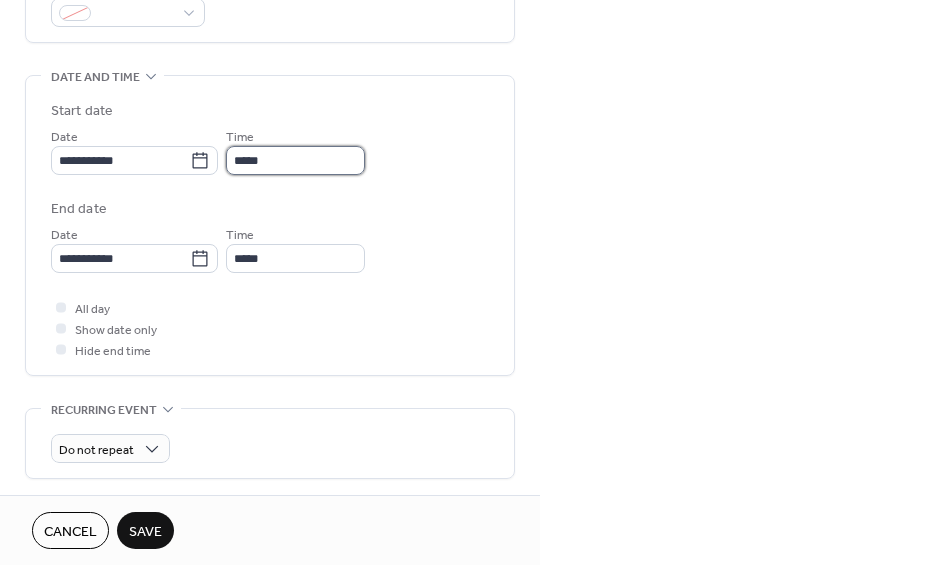 click on "*****" at bounding box center [295, 160] 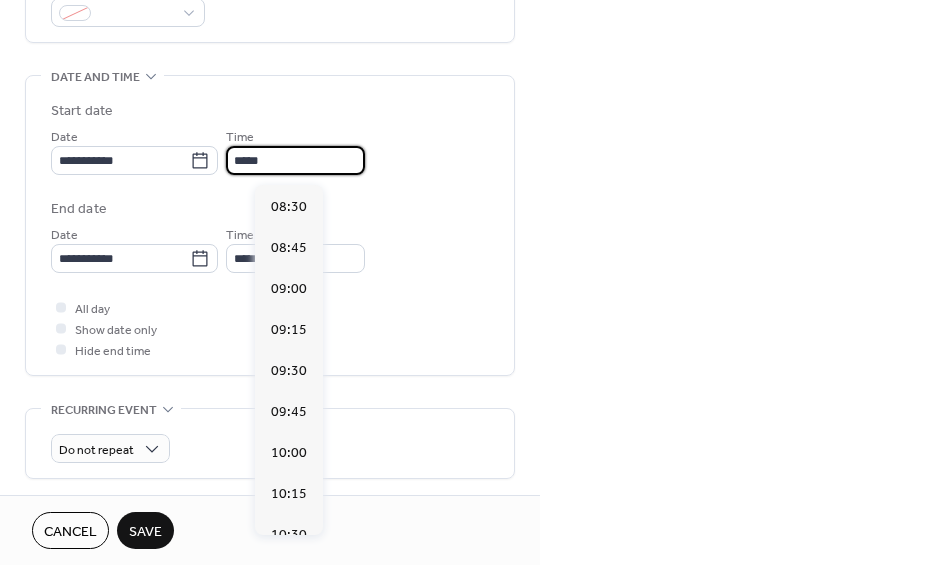 scroll, scrollTop: 1391, scrollLeft: 0, axis: vertical 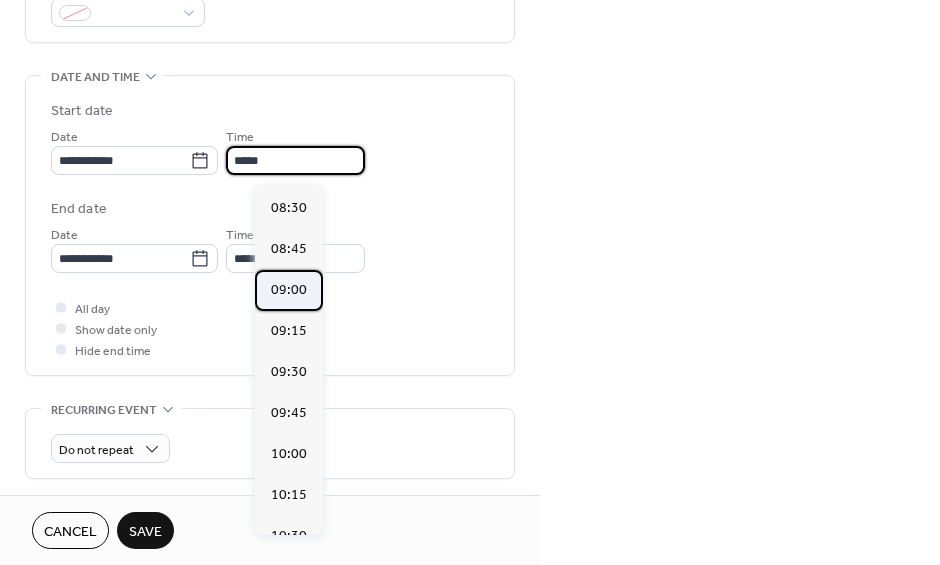click on "09:00" at bounding box center [289, 290] 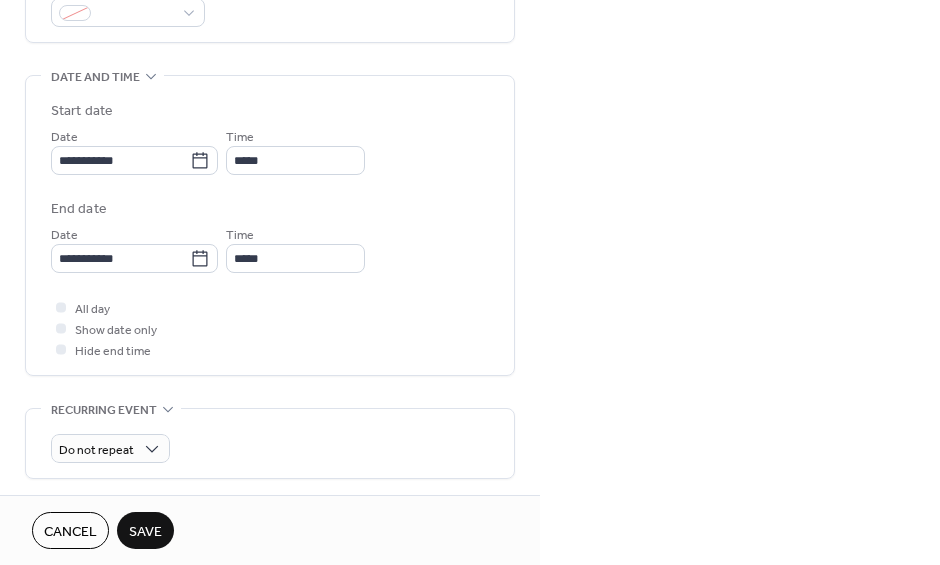 type on "*****" 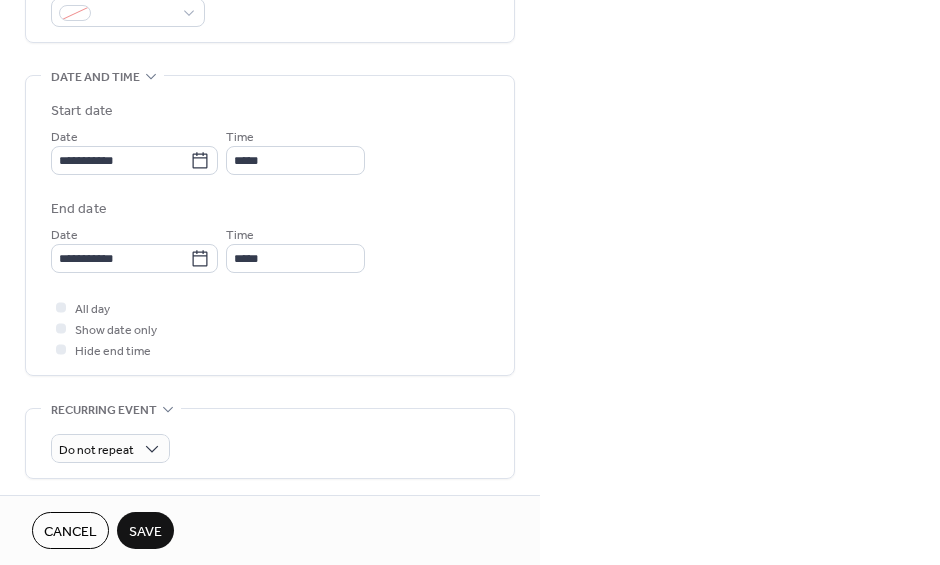 type on "*****" 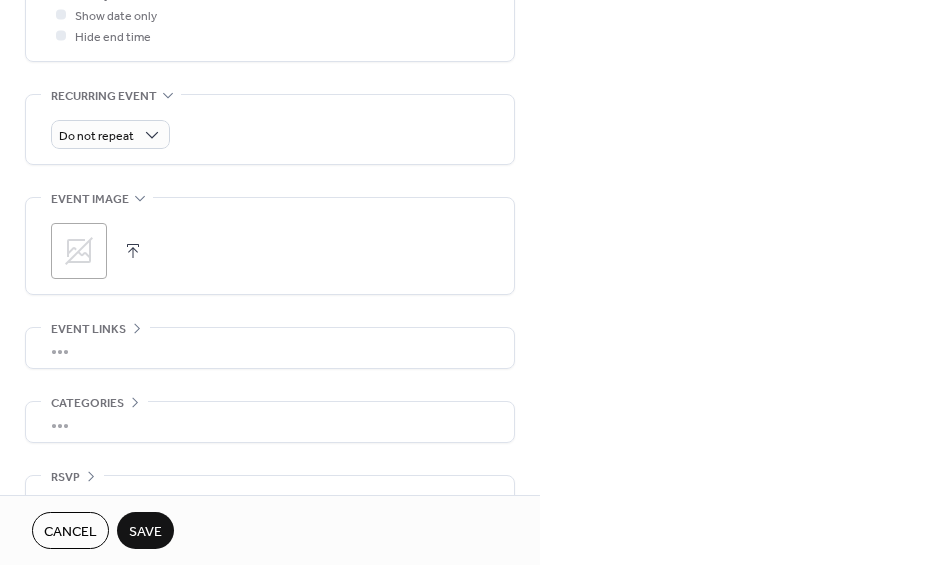 scroll, scrollTop: 903, scrollLeft: 0, axis: vertical 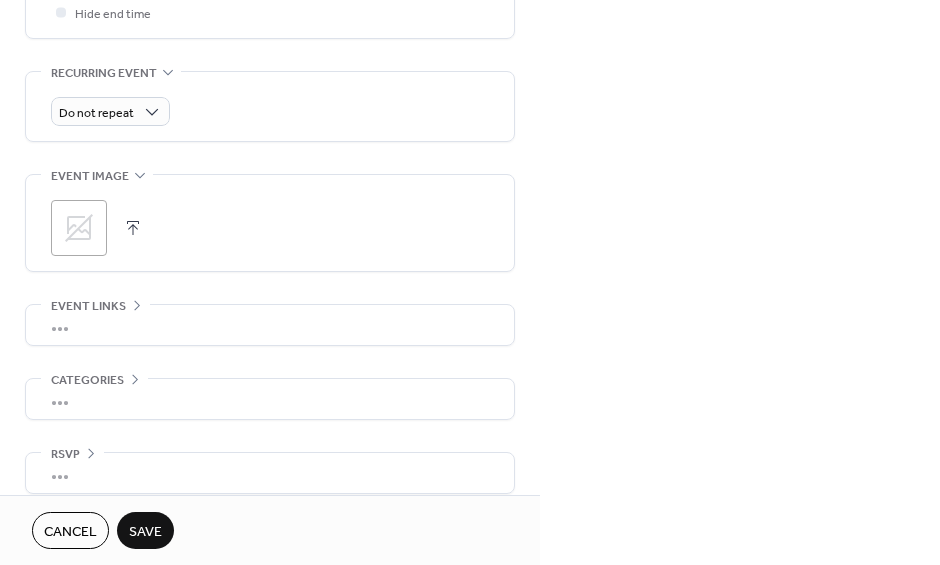 click 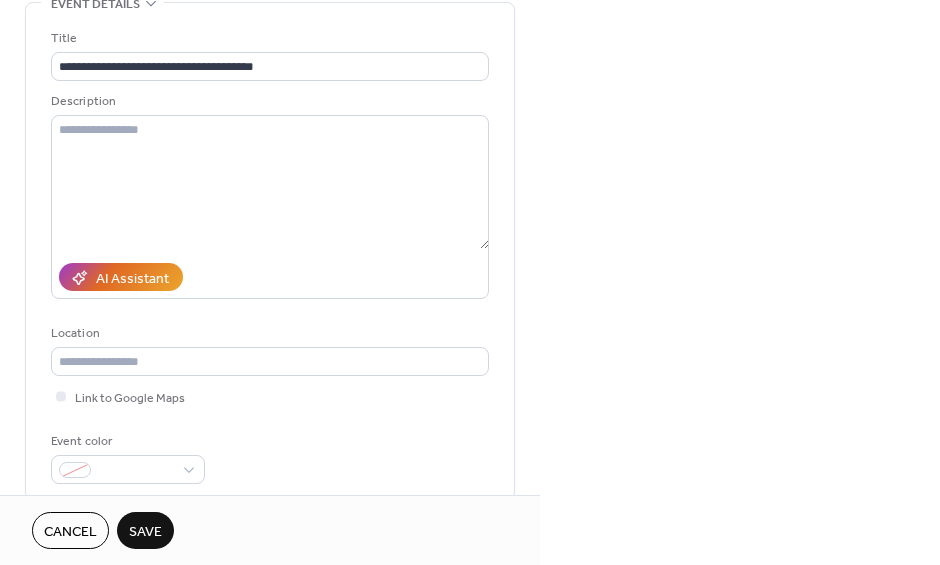 scroll, scrollTop: 0, scrollLeft: 0, axis: both 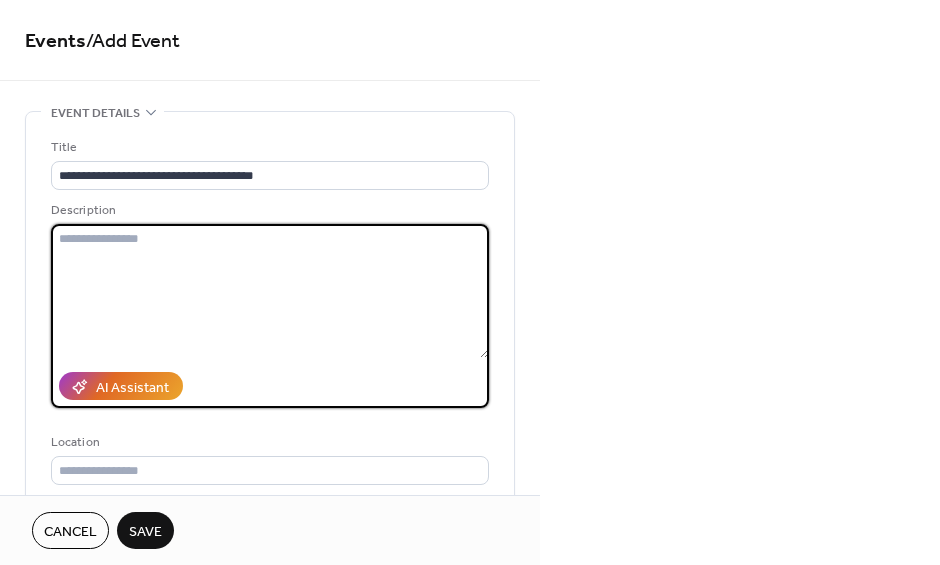 click at bounding box center [270, 291] 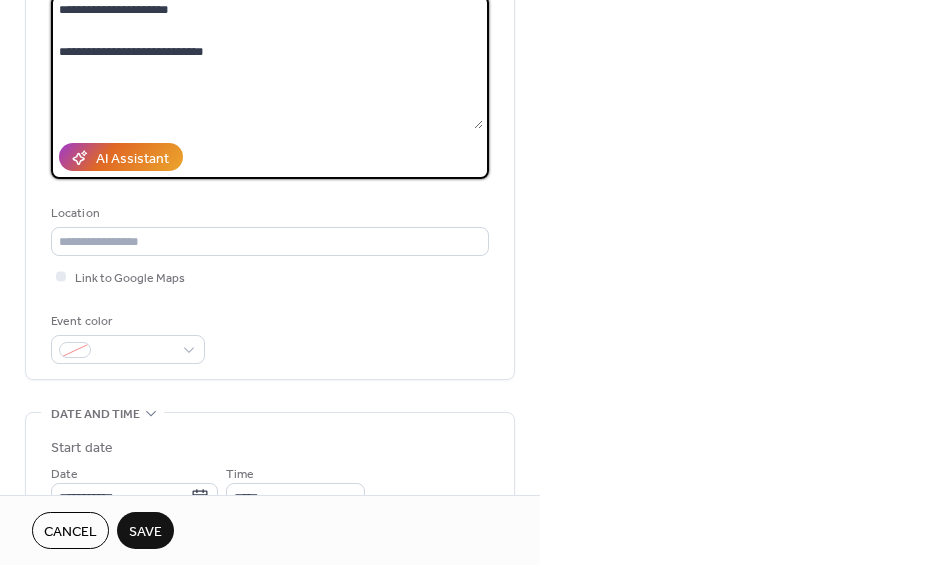 scroll, scrollTop: 177, scrollLeft: 0, axis: vertical 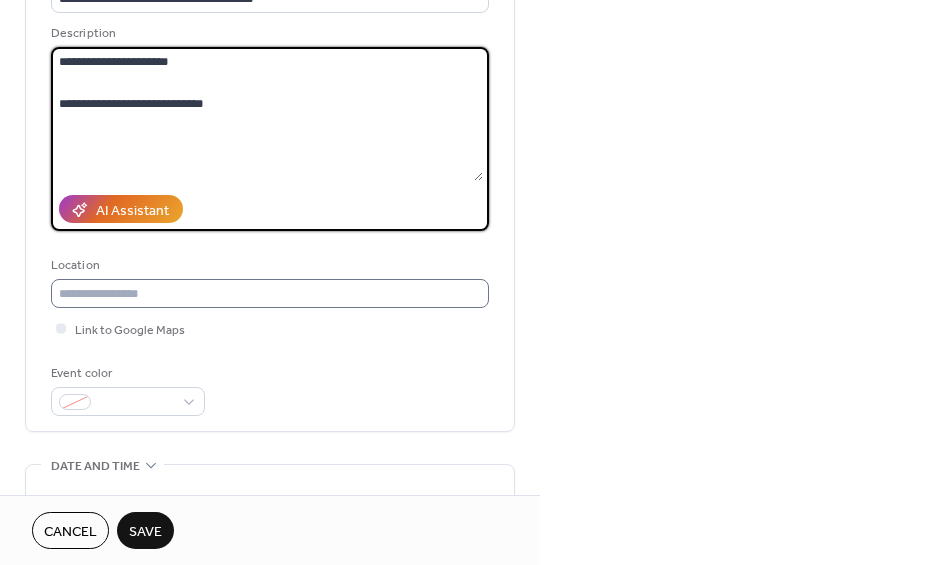 type on "**********" 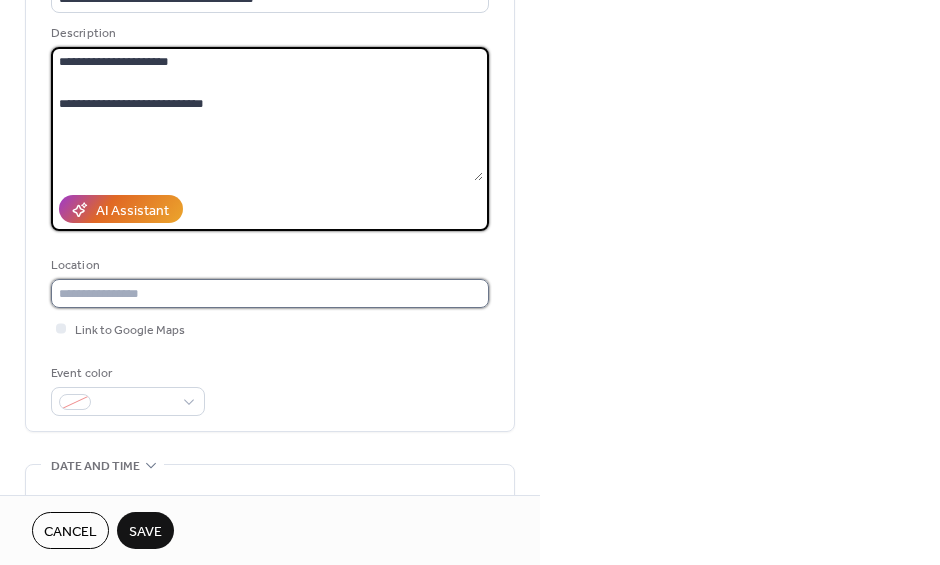 click at bounding box center (270, 293) 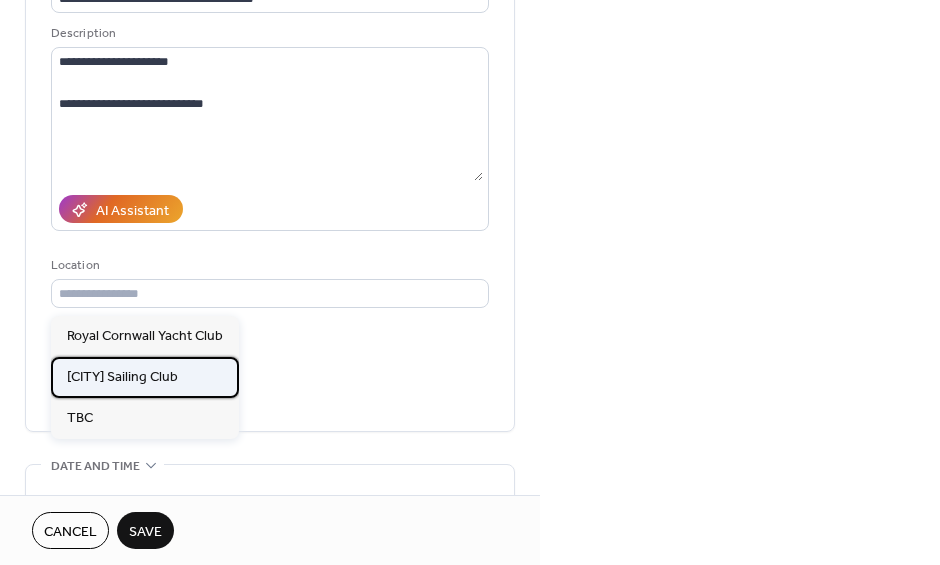 click on "[CITY] Sailing Club" at bounding box center [145, 377] 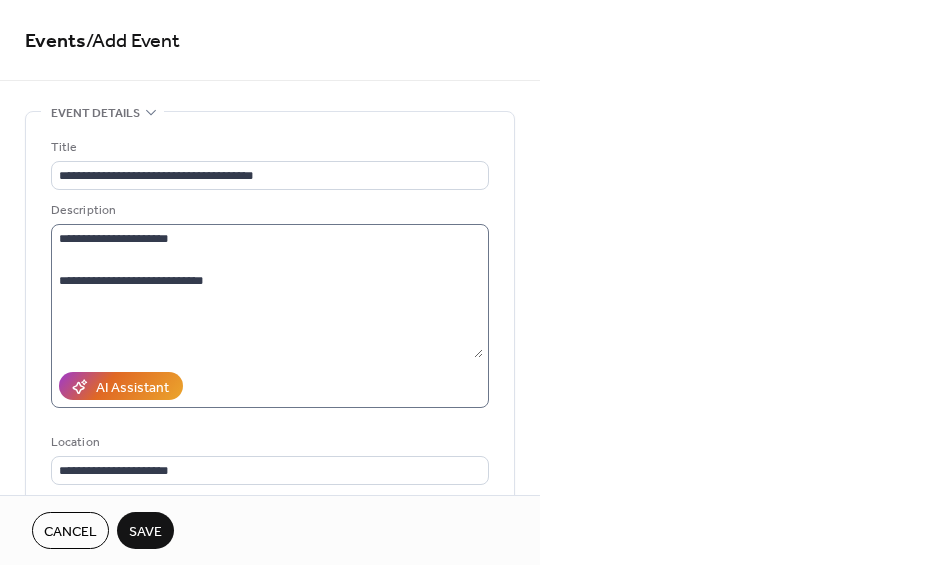 scroll, scrollTop: 0, scrollLeft: 0, axis: both 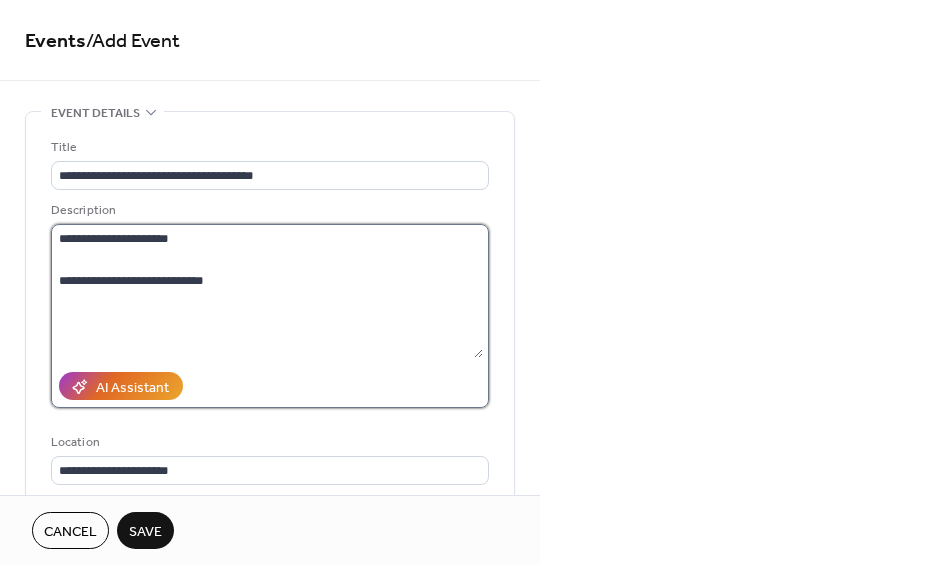 click on "**********" at bounding box center [267, 291] 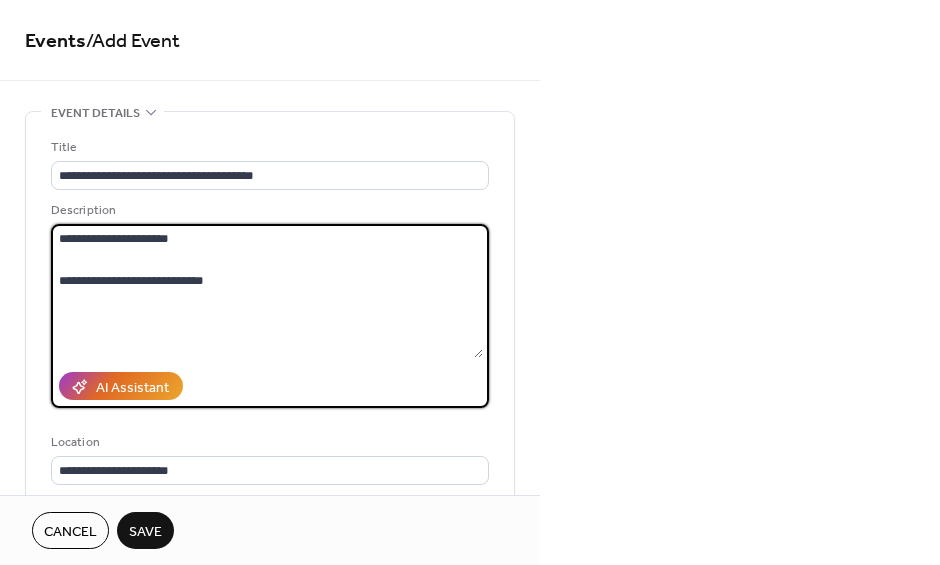 click on "**********" at bounding box center [267, 291] 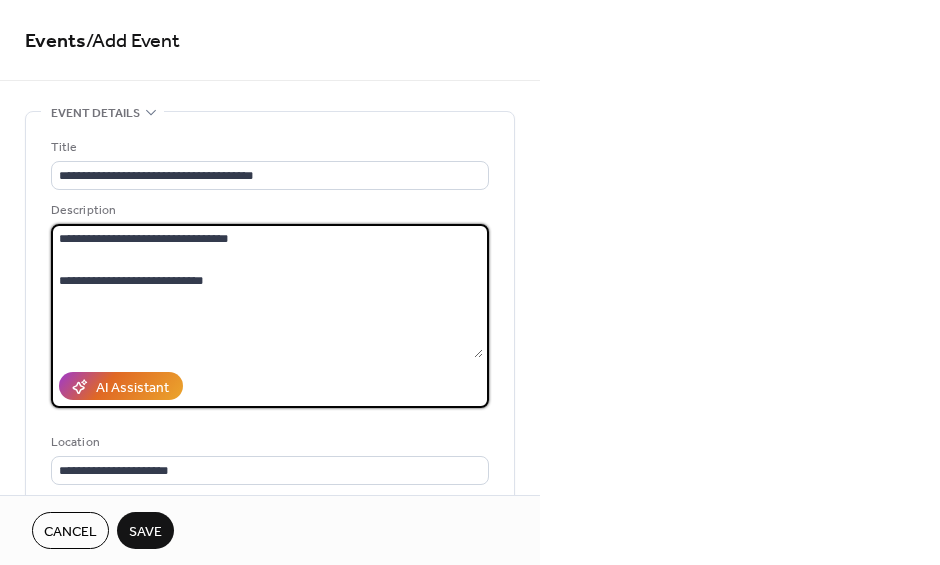 scroll, scrollTop: 46, scrollLeft: 0, axis: vertical 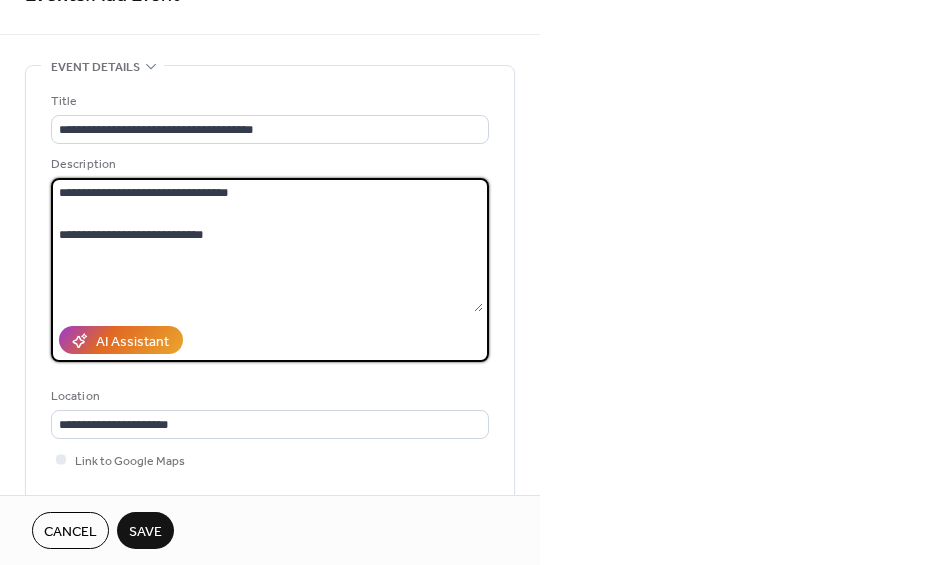 type on "**********" 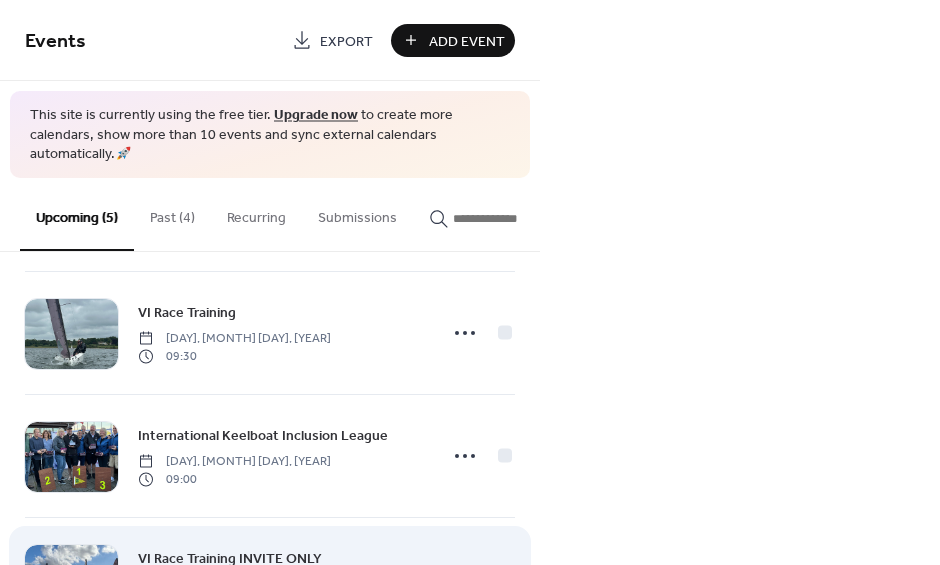scroll, scrollTop: 0, scrollLeft: 0, axis: both 